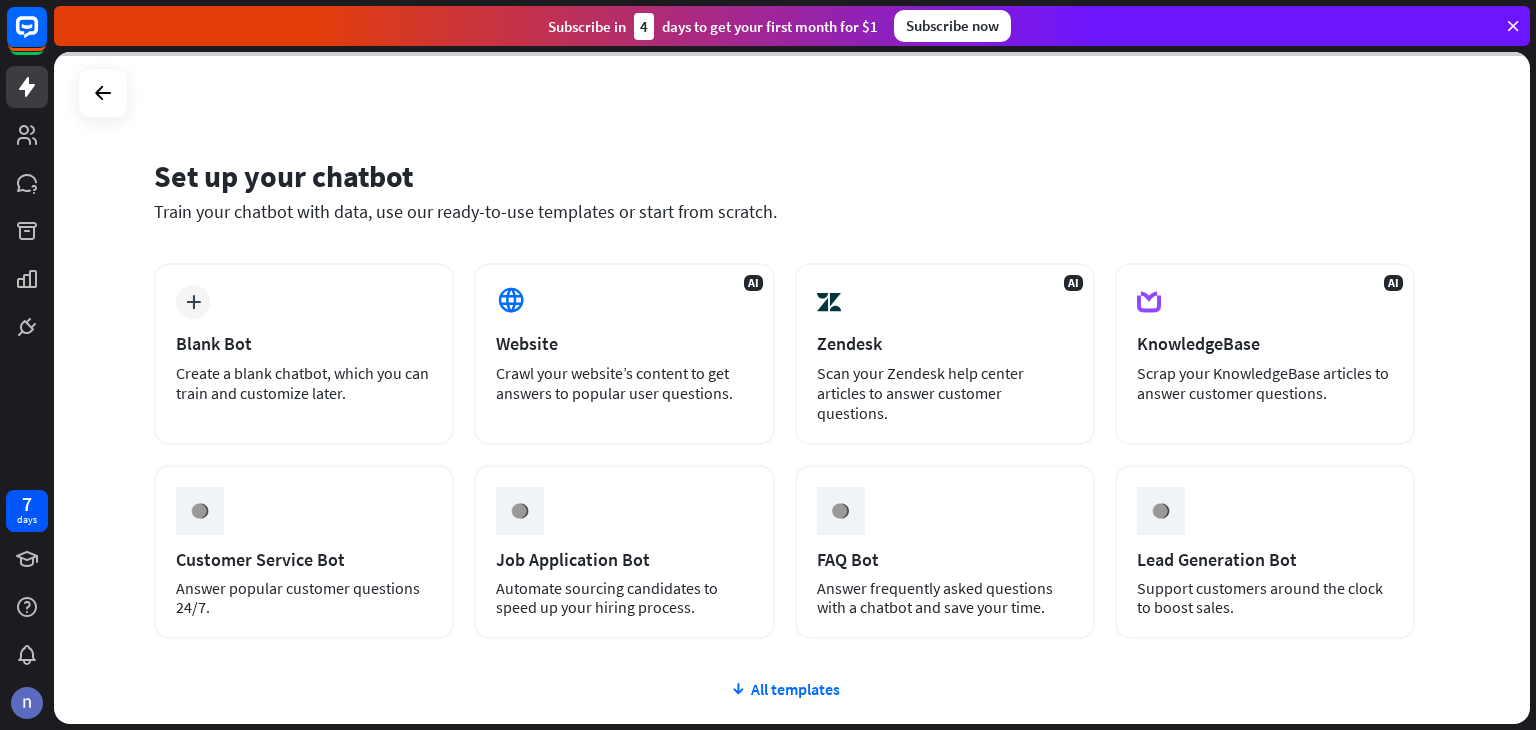 scroll, scrollTop: 0, scrollLeft: 0, axis: both 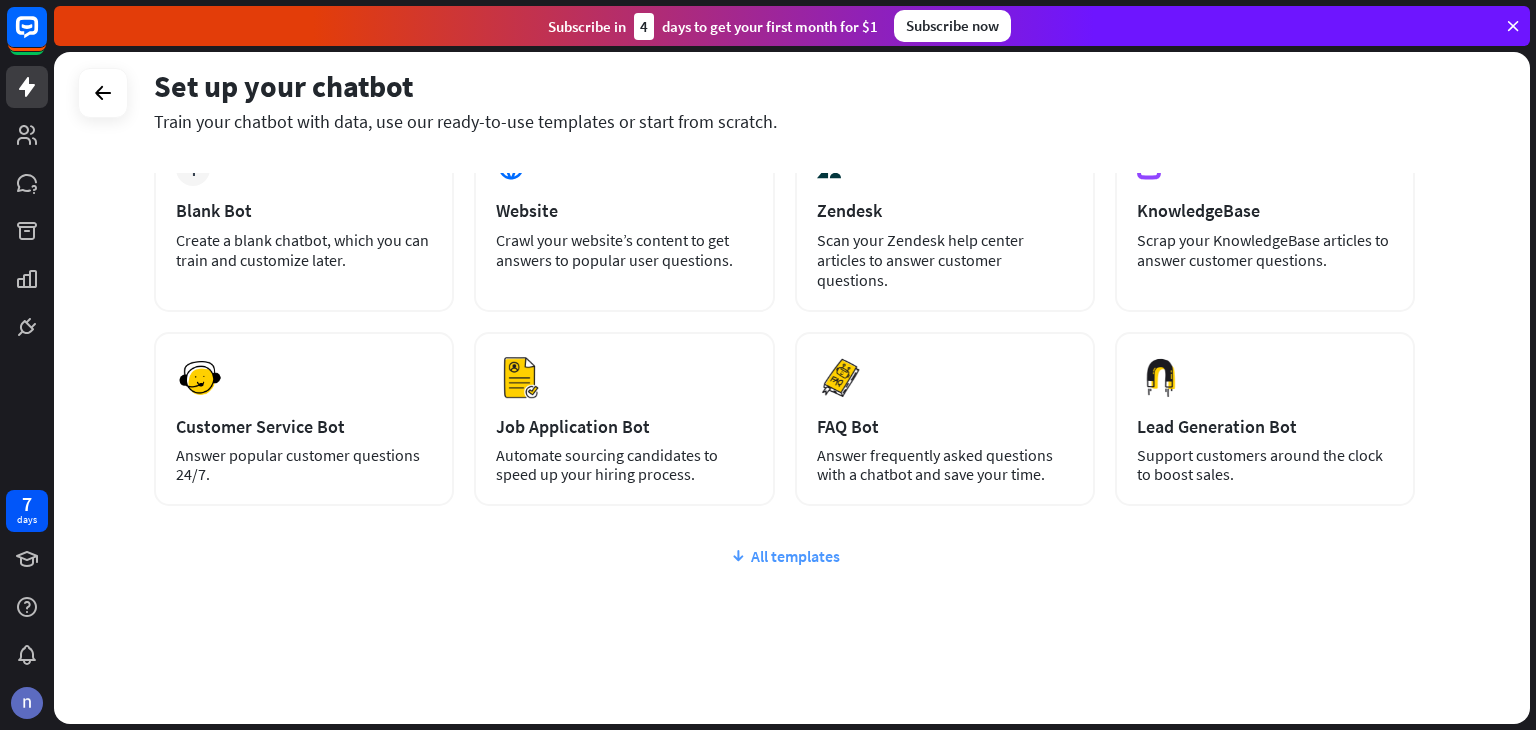 click on "All templates" at bounding box center (784, 556) 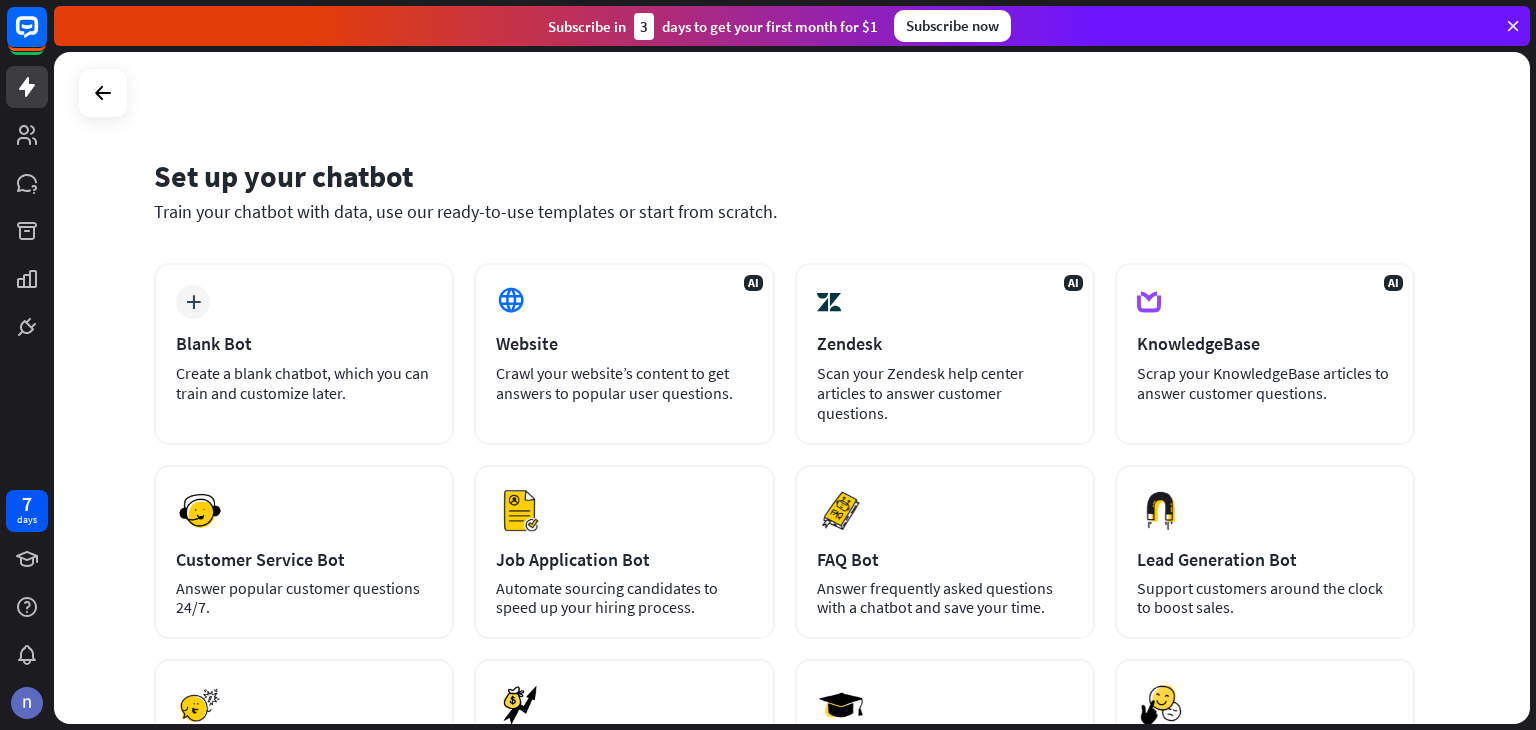 scroll, scrollTop: 0, scrollLeft: 0, axis: both 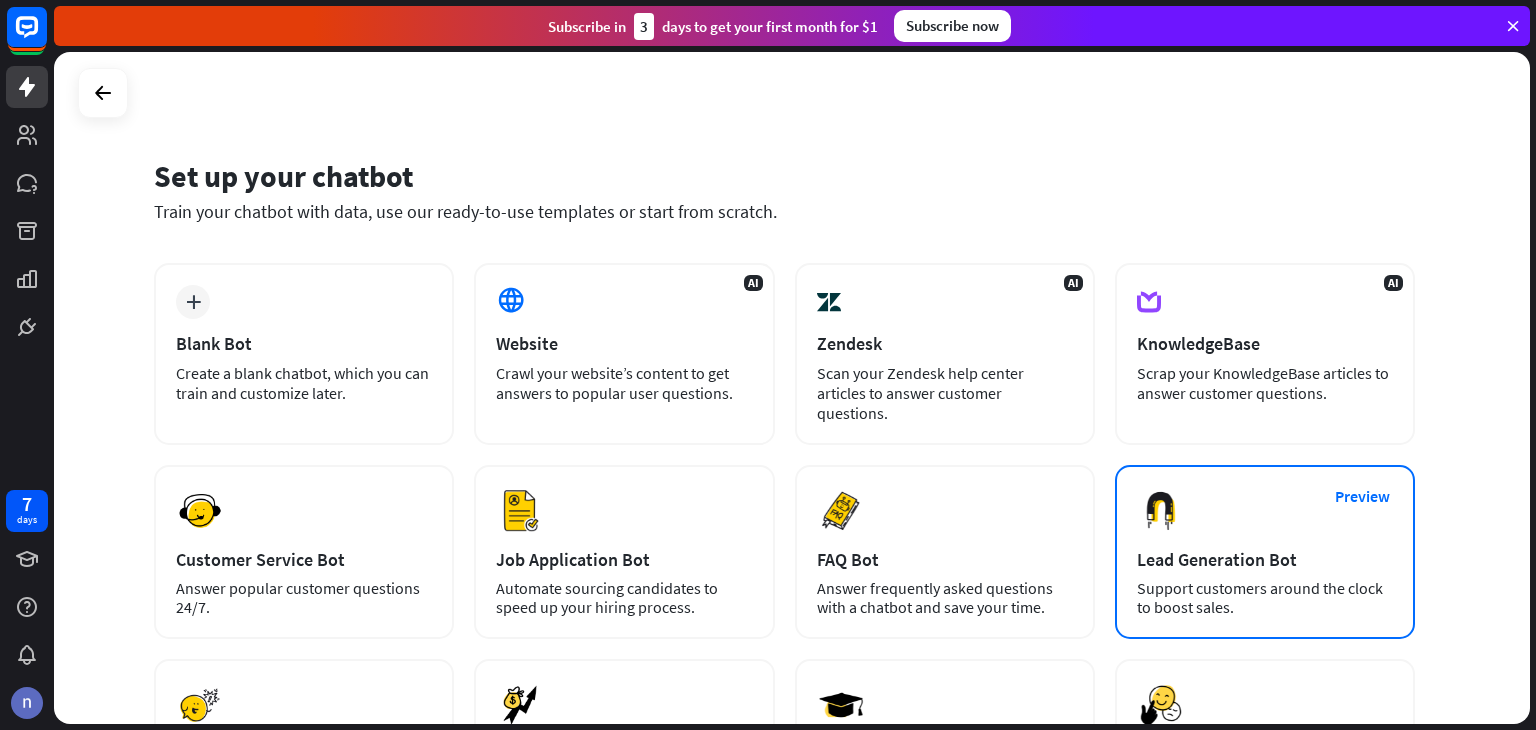 click on "Lead Generation Bot" at bounding box center (1265, 559) 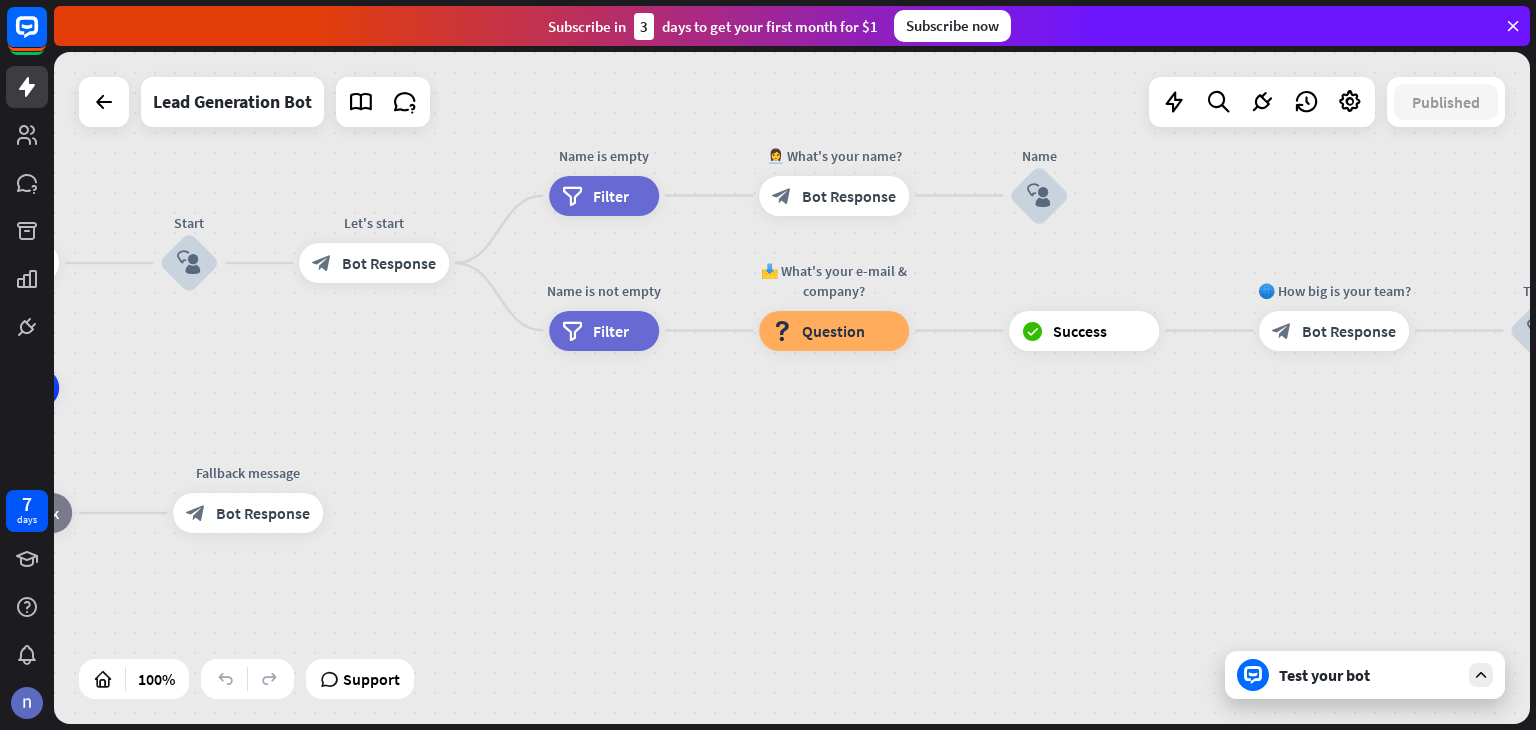 click on "Test your bot" at bounding box center [1369, 675] 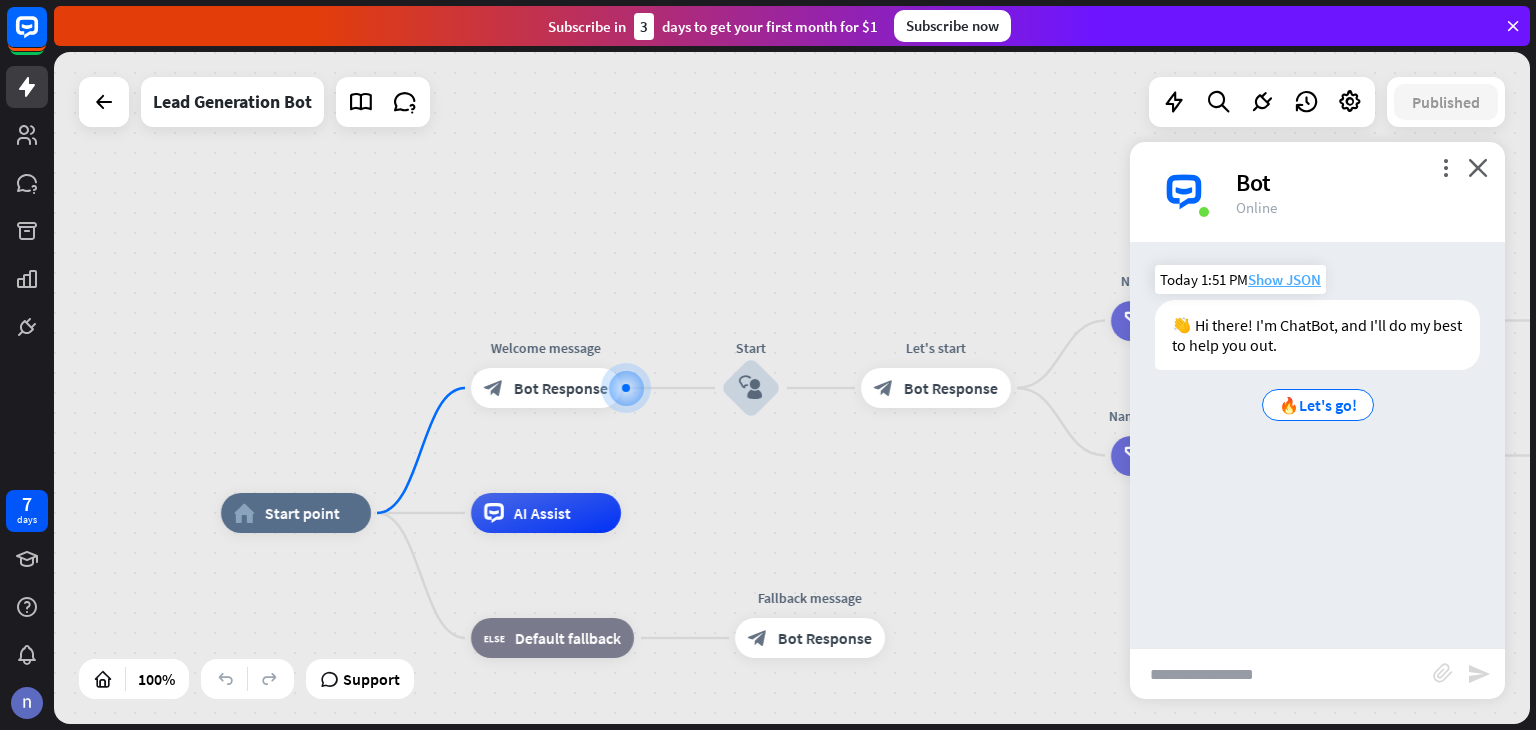 click on "Show JSON" at bounding box center [1284, 279] 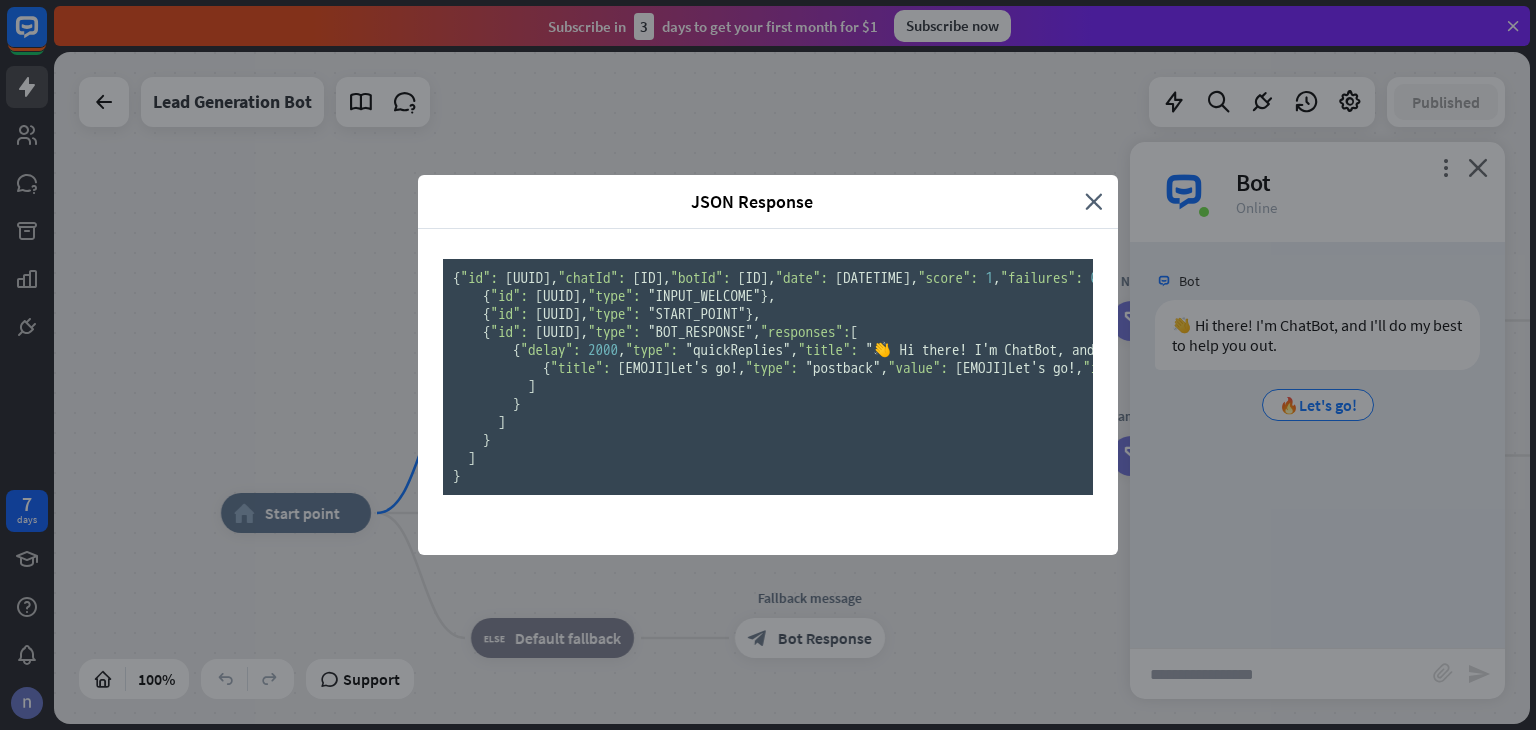 scroll, scrollTop: 194, scrollLeft: 0, axis: vertical 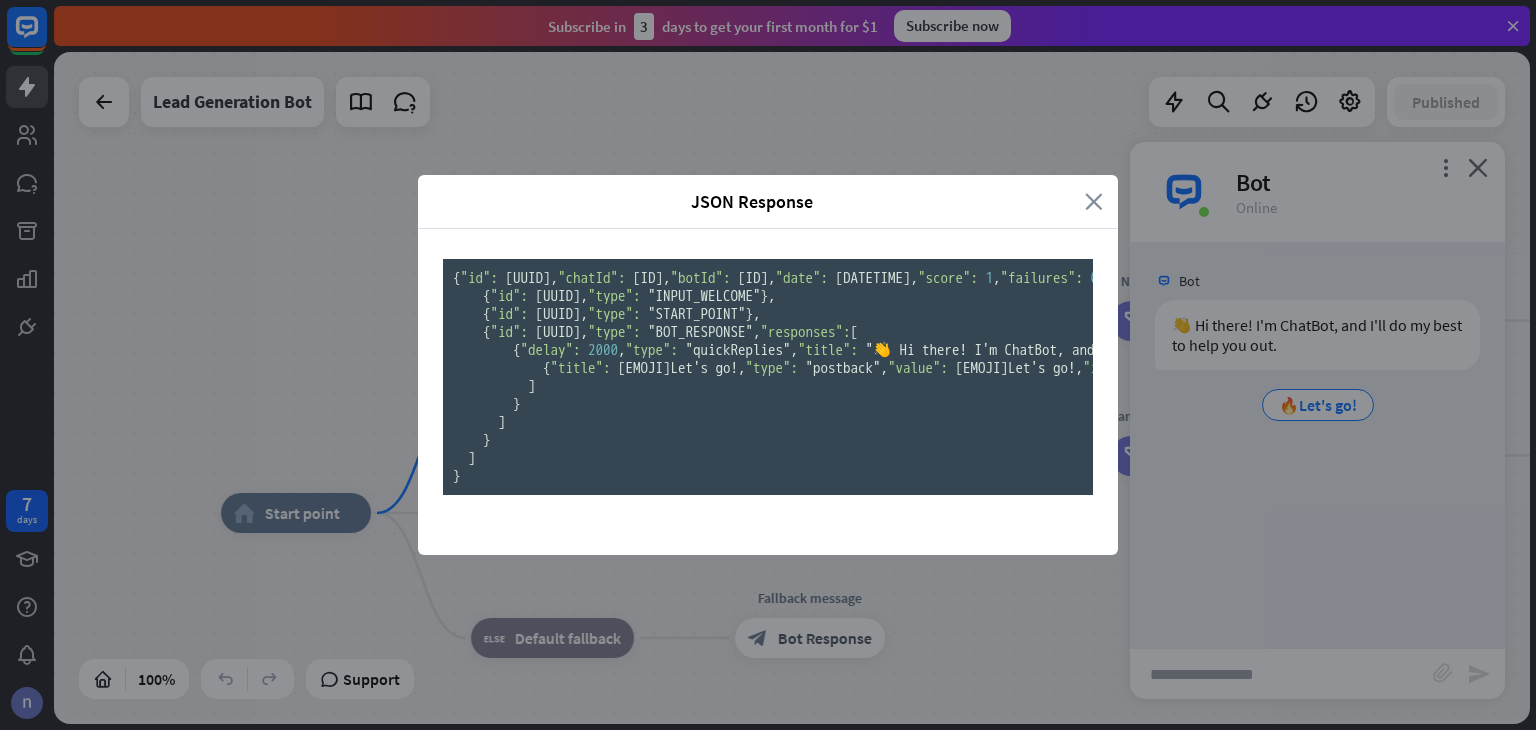 click on "close" at bounding box center (1094, 201) 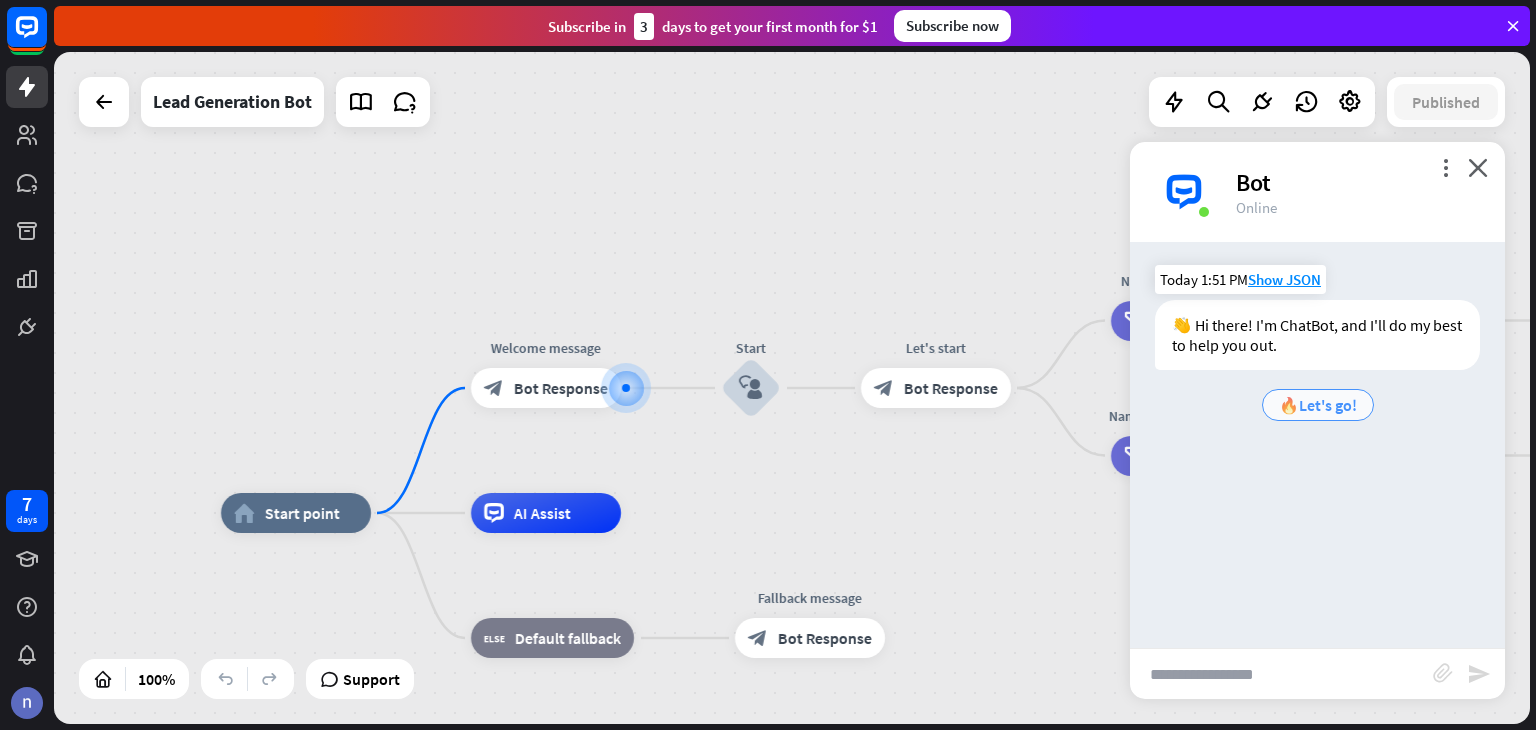 click on "🔥Let's go!" at bounding box center (1318, 405) 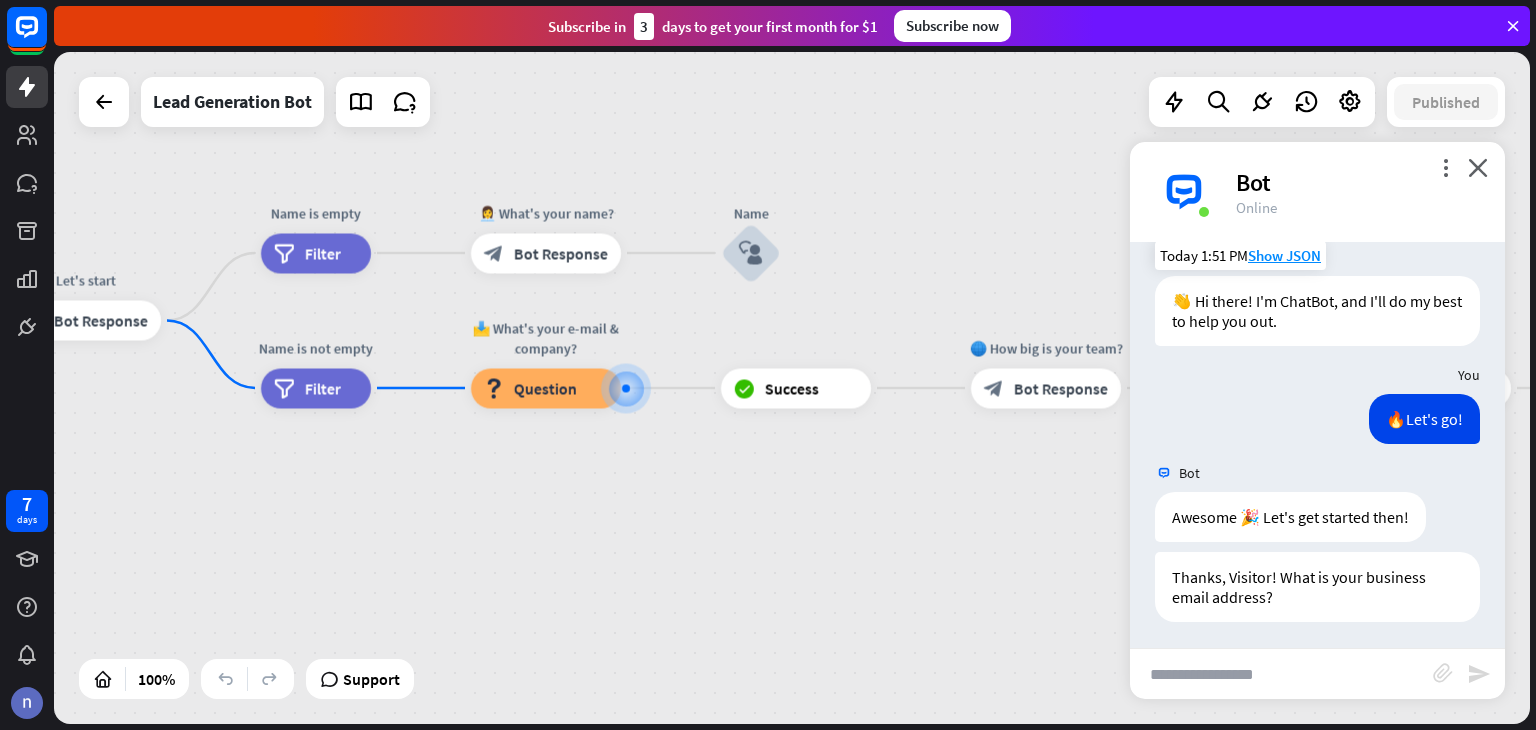 scroll, scrollTop: 28, scrollLeft: 0, axis: vertical 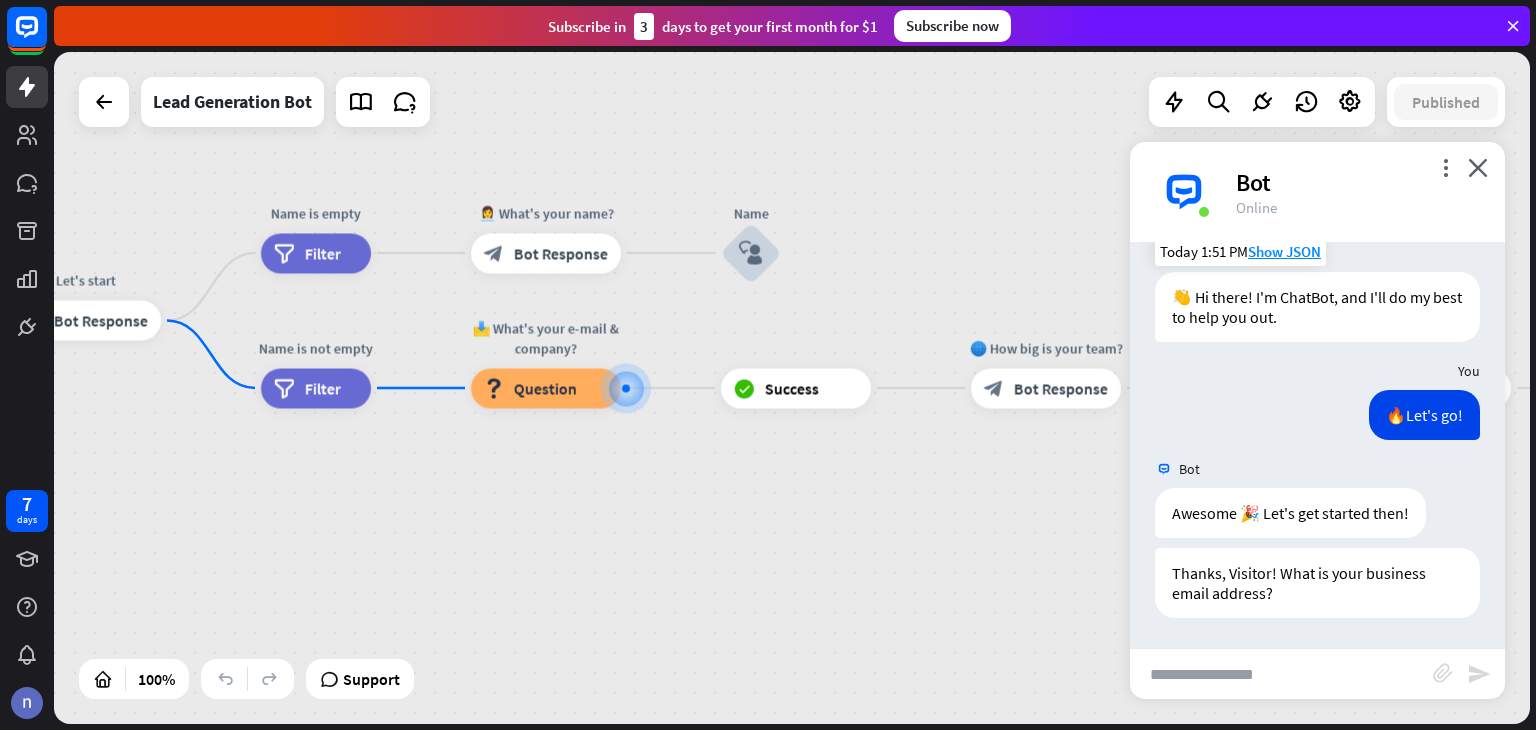 click at bounding box center [1281, 674] 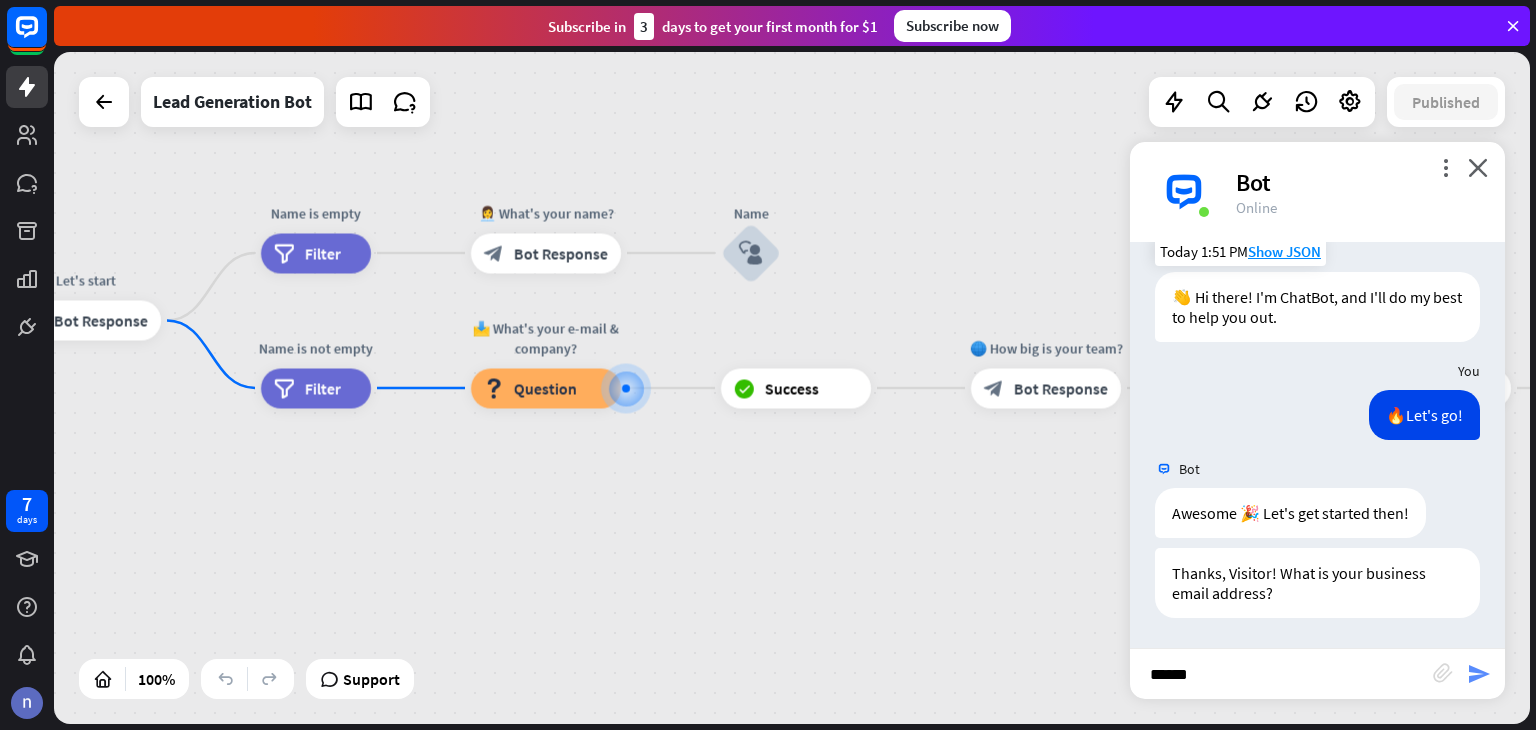 type on "******" 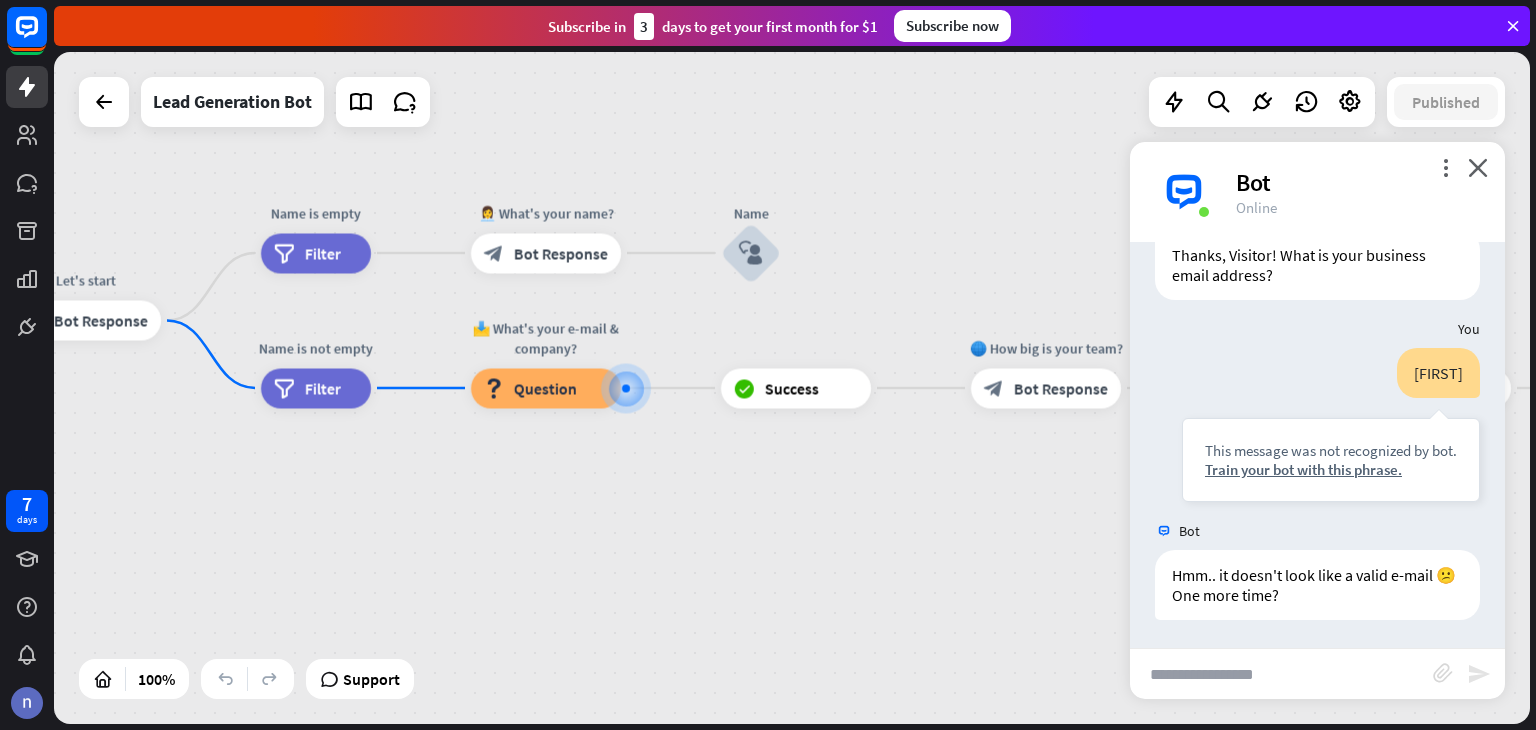 scroll, scrollTop: 348, scrollLeft: 0, axis: vertical 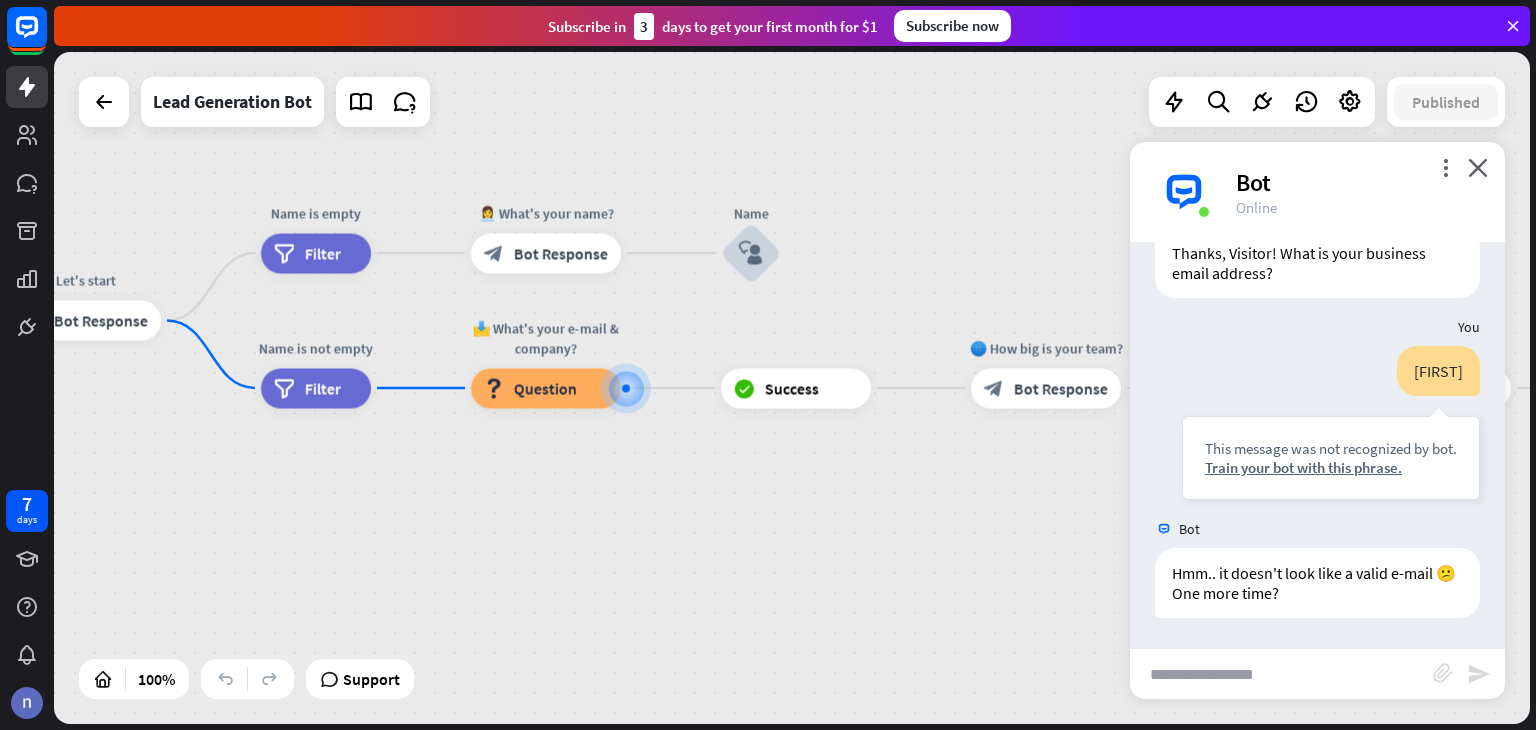 click at bounding box center (1281, 674) 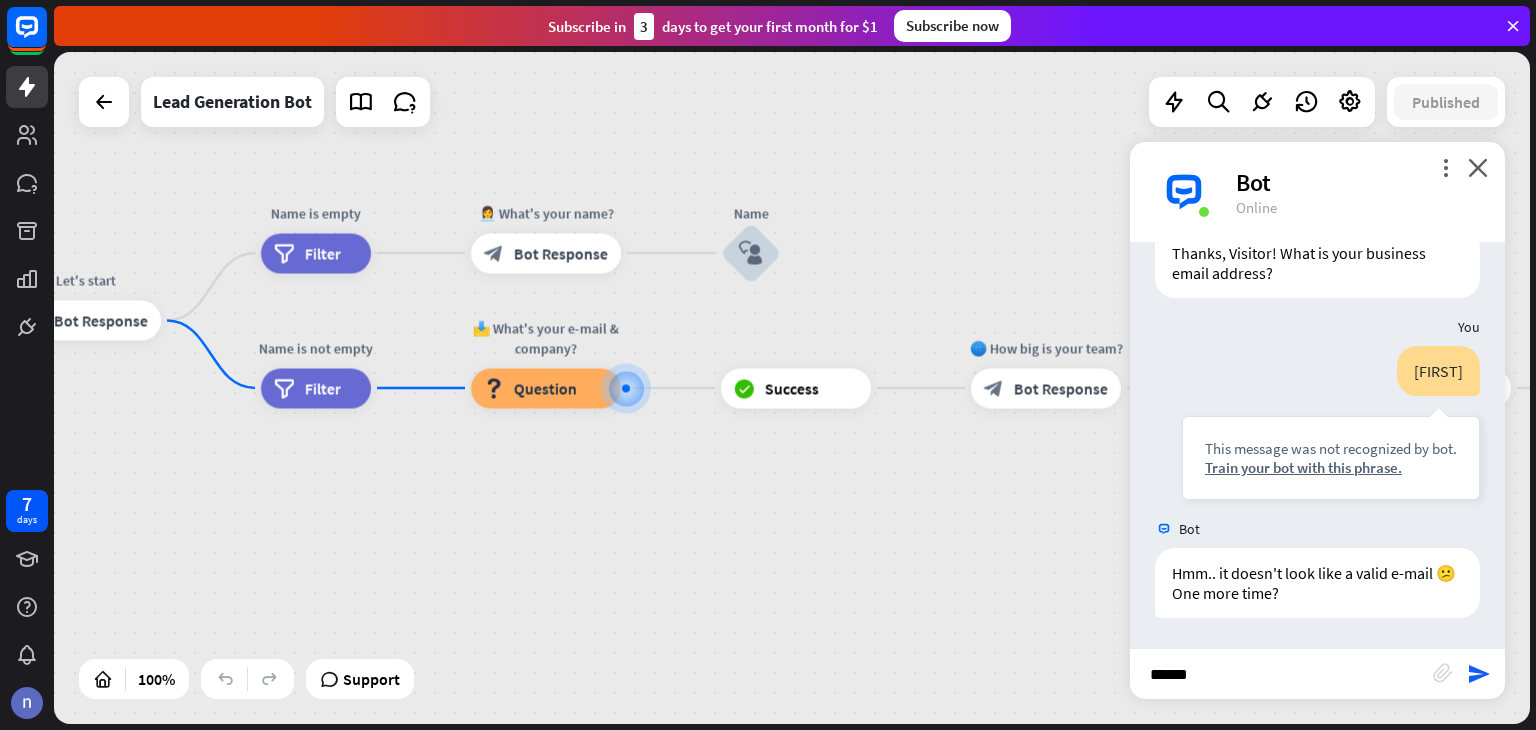 type on "*******" 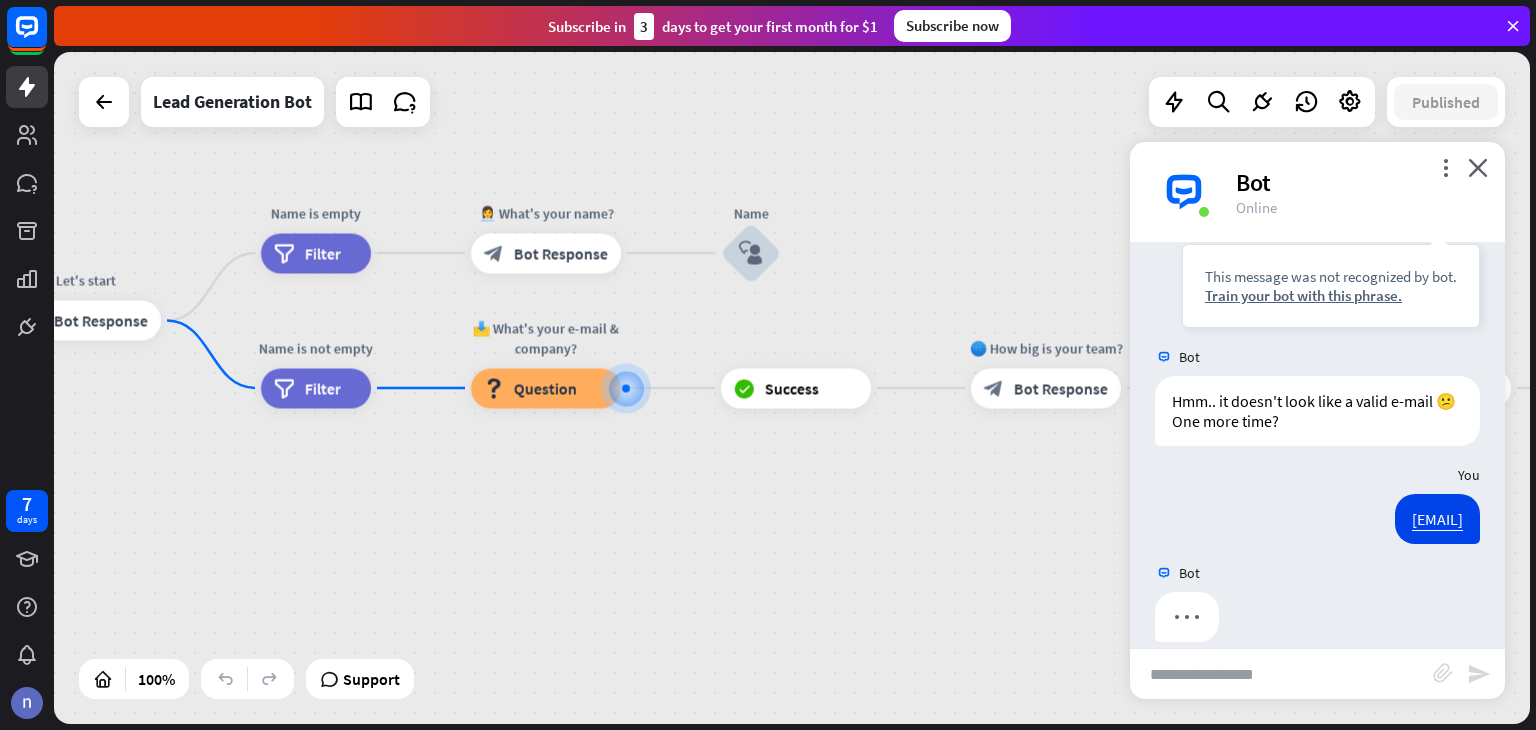 scroll, scrollTop: 544, scrollLeft: 0, axis: vertical 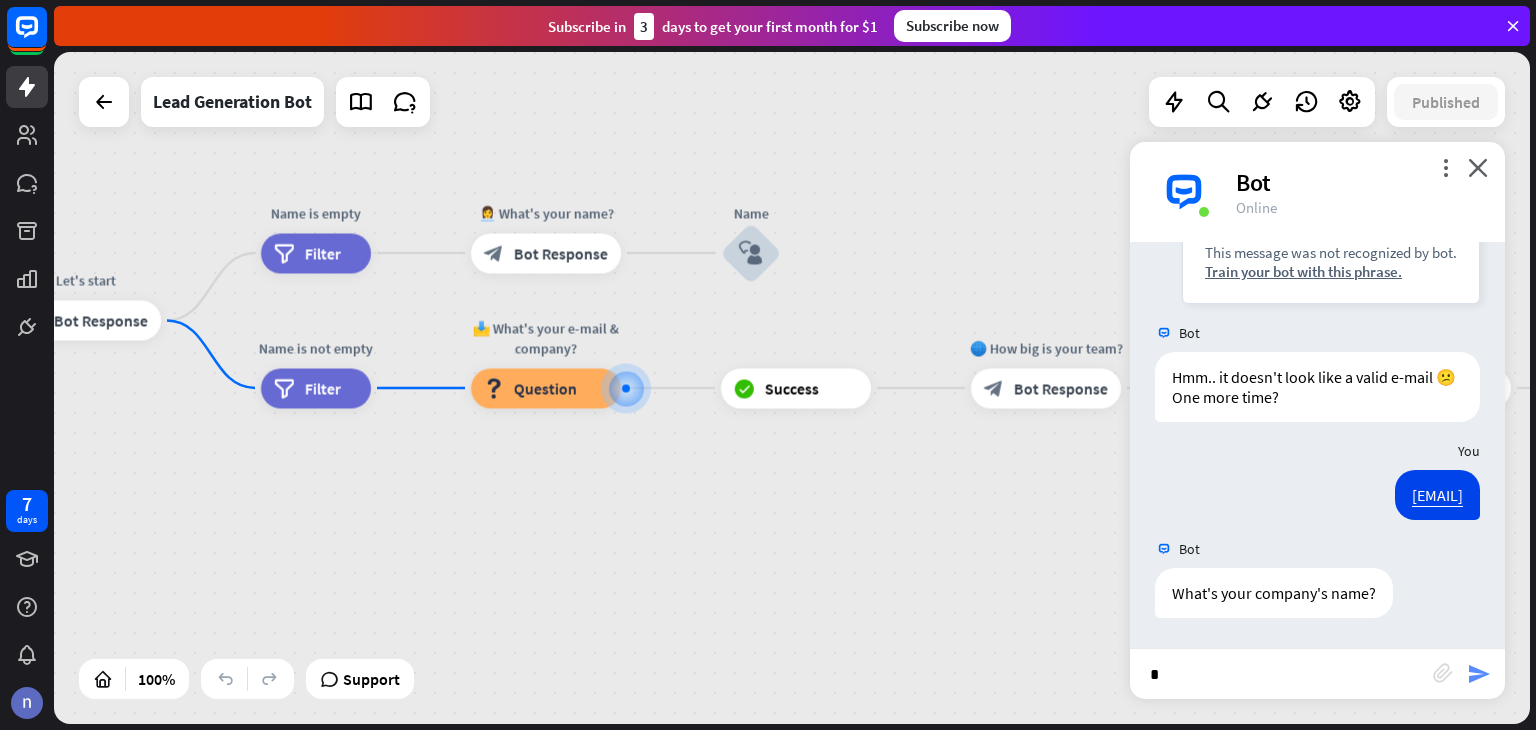 click on "send" at bounding box center [1479, 674] 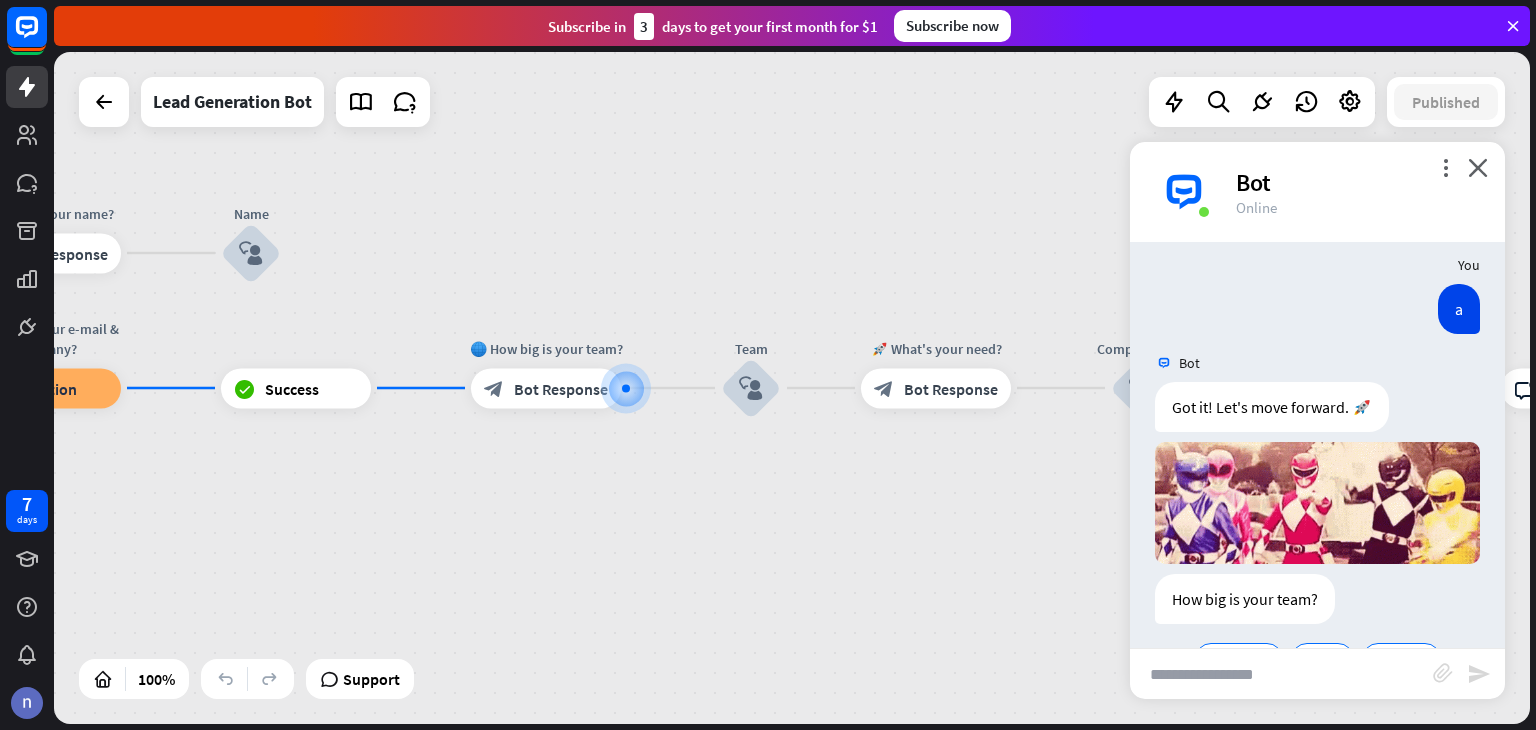 scroll, scrollTop: 1020, scrollLeft: 0, axis: vertical 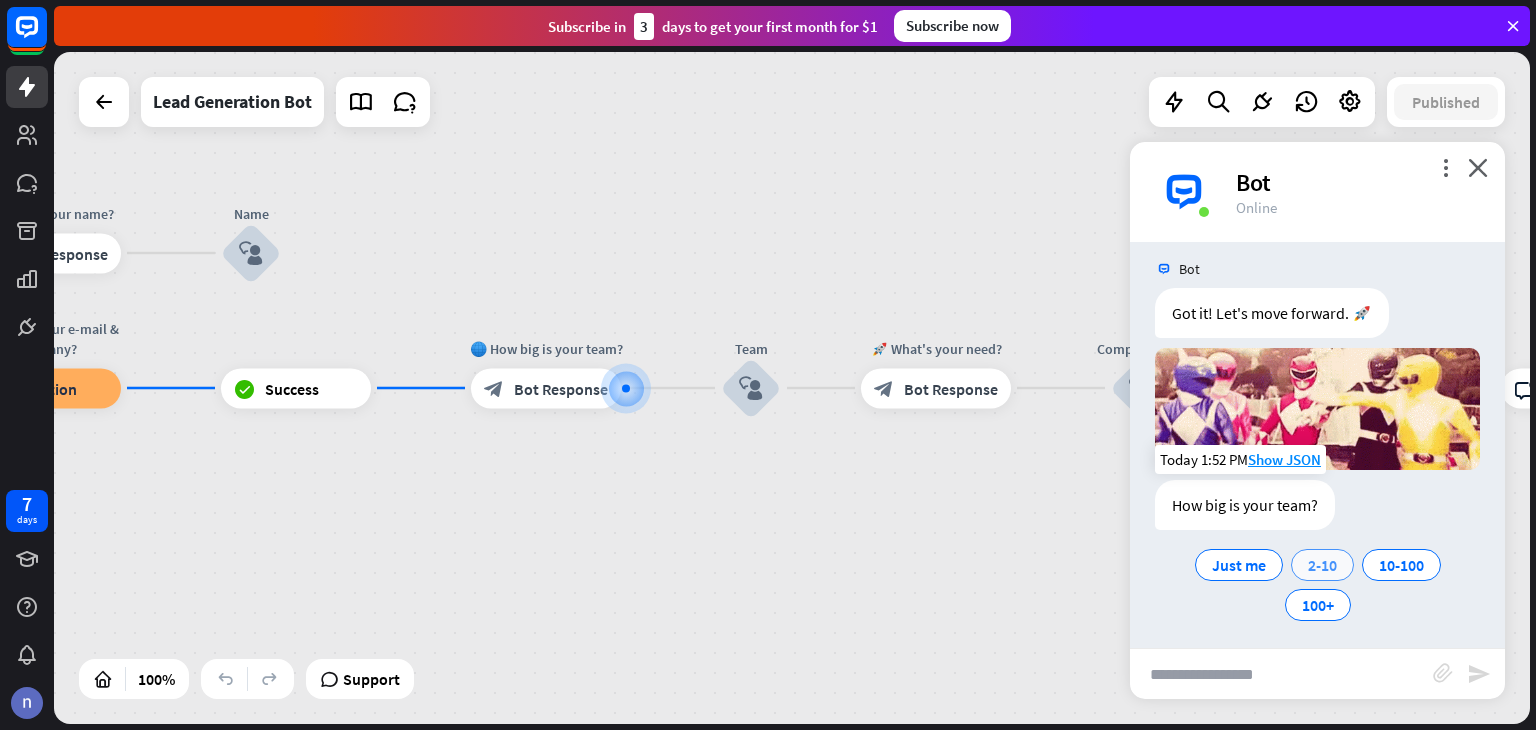 click on "2-10" at bounding box center [1322, 565] 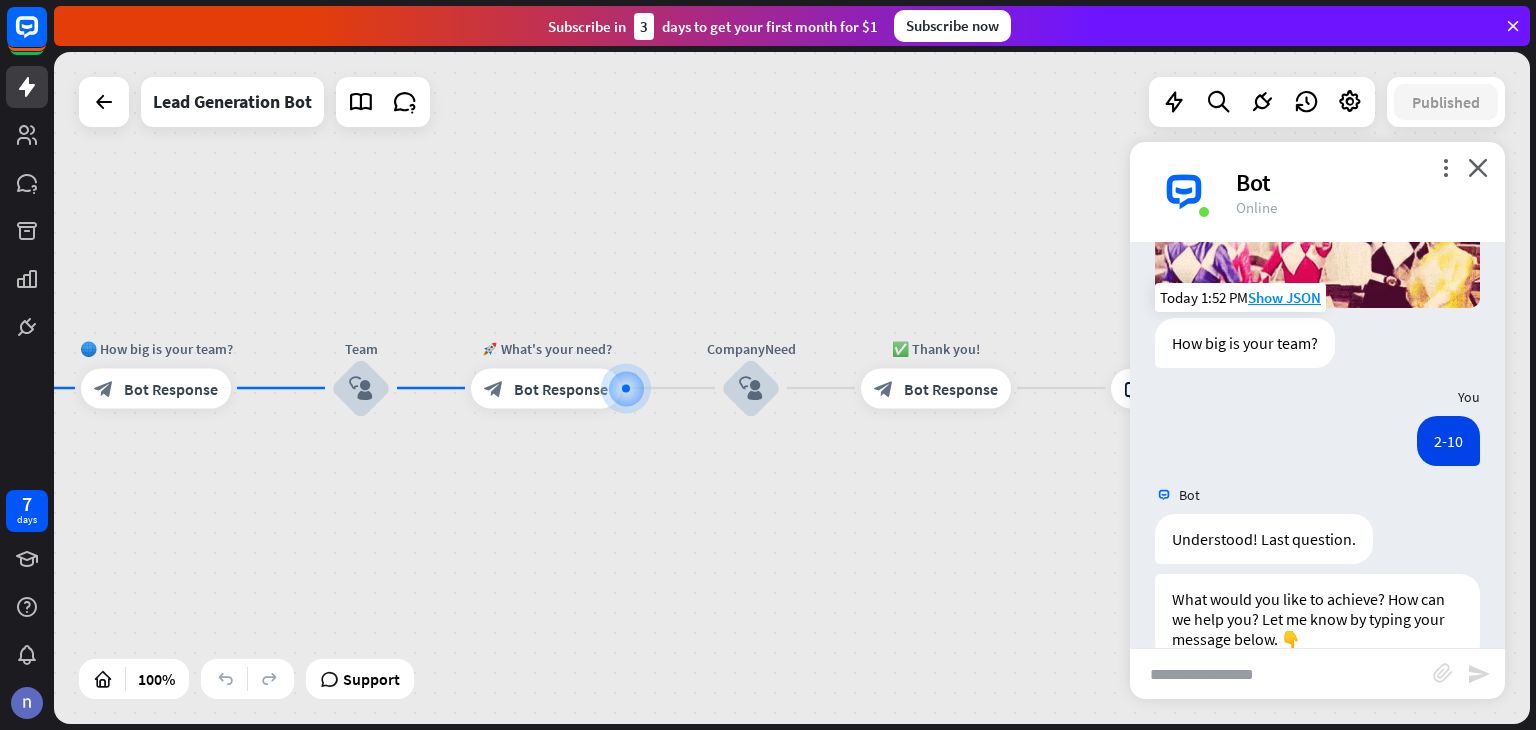 scroll, scrollTop: 1222, scrollLeft: 0, axis: vertical 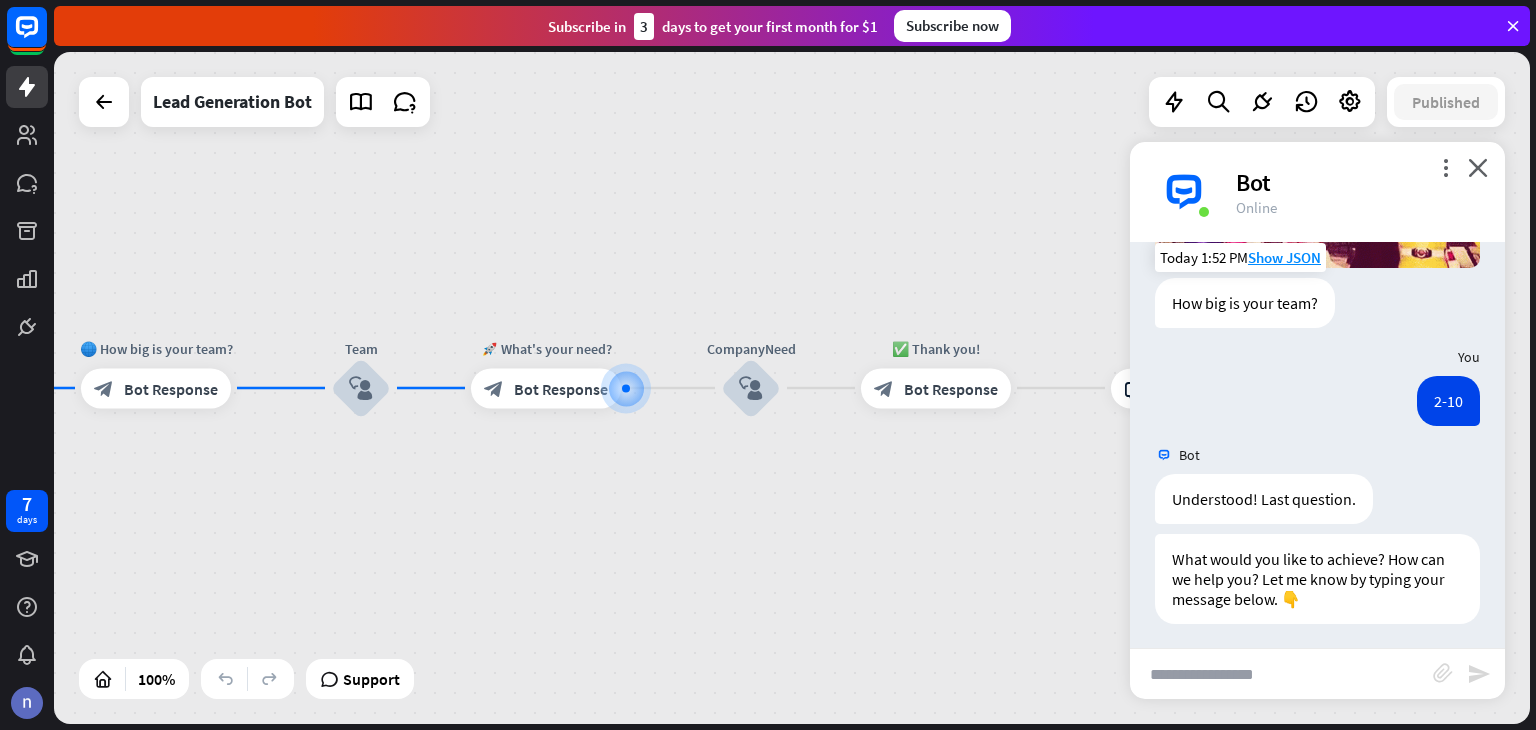 click at bounding box center (1281, 674) 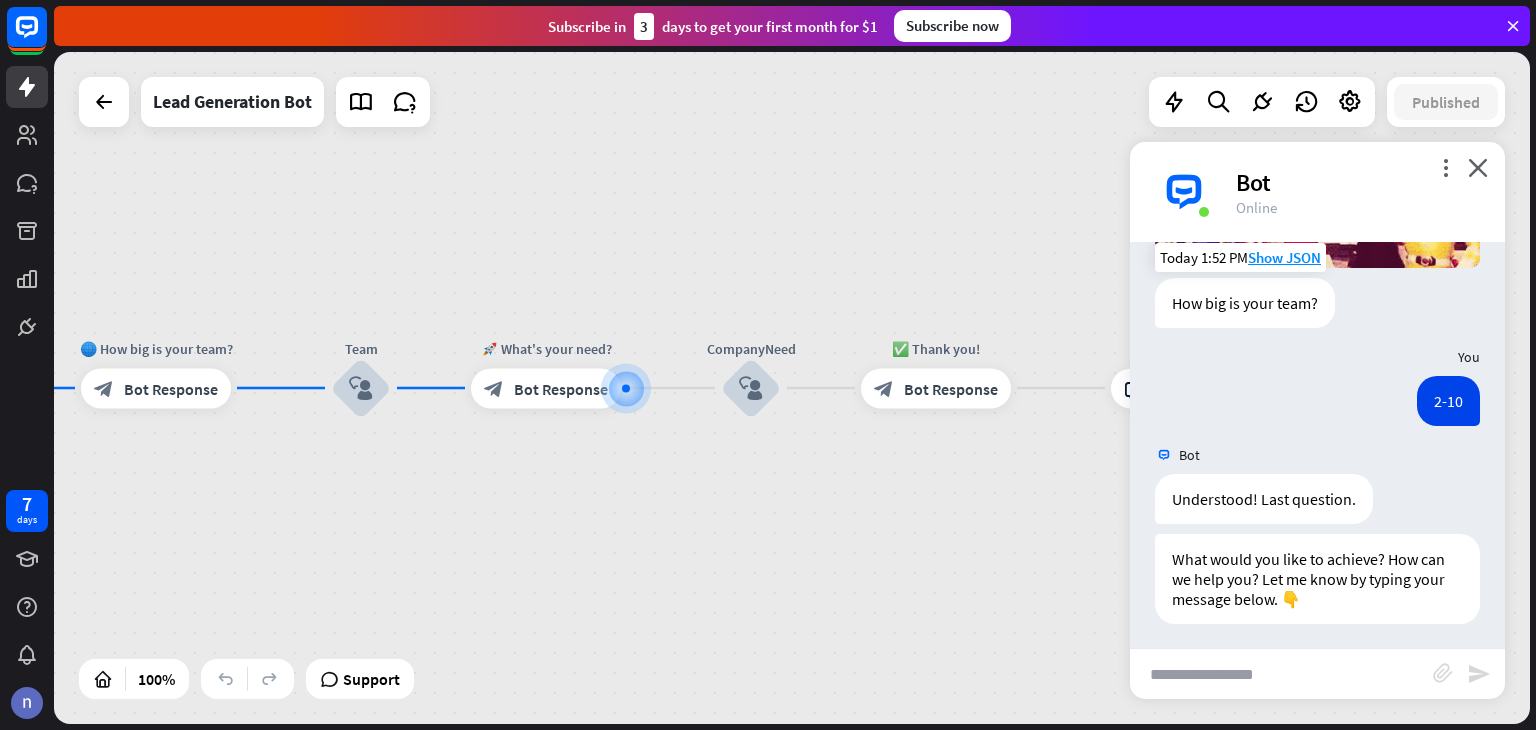 type on "*" 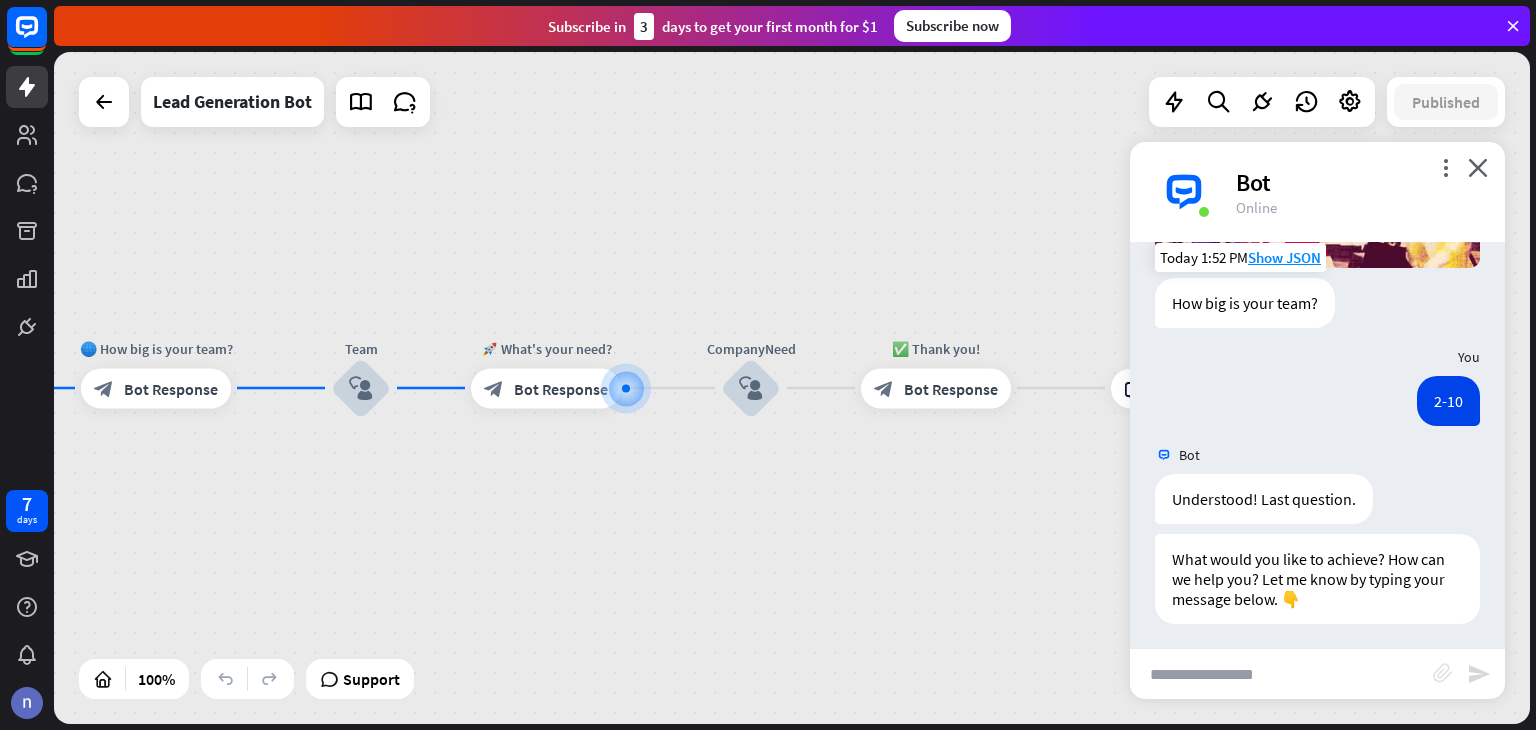 click on "block_attachment" at bounding box center (1443, 673) 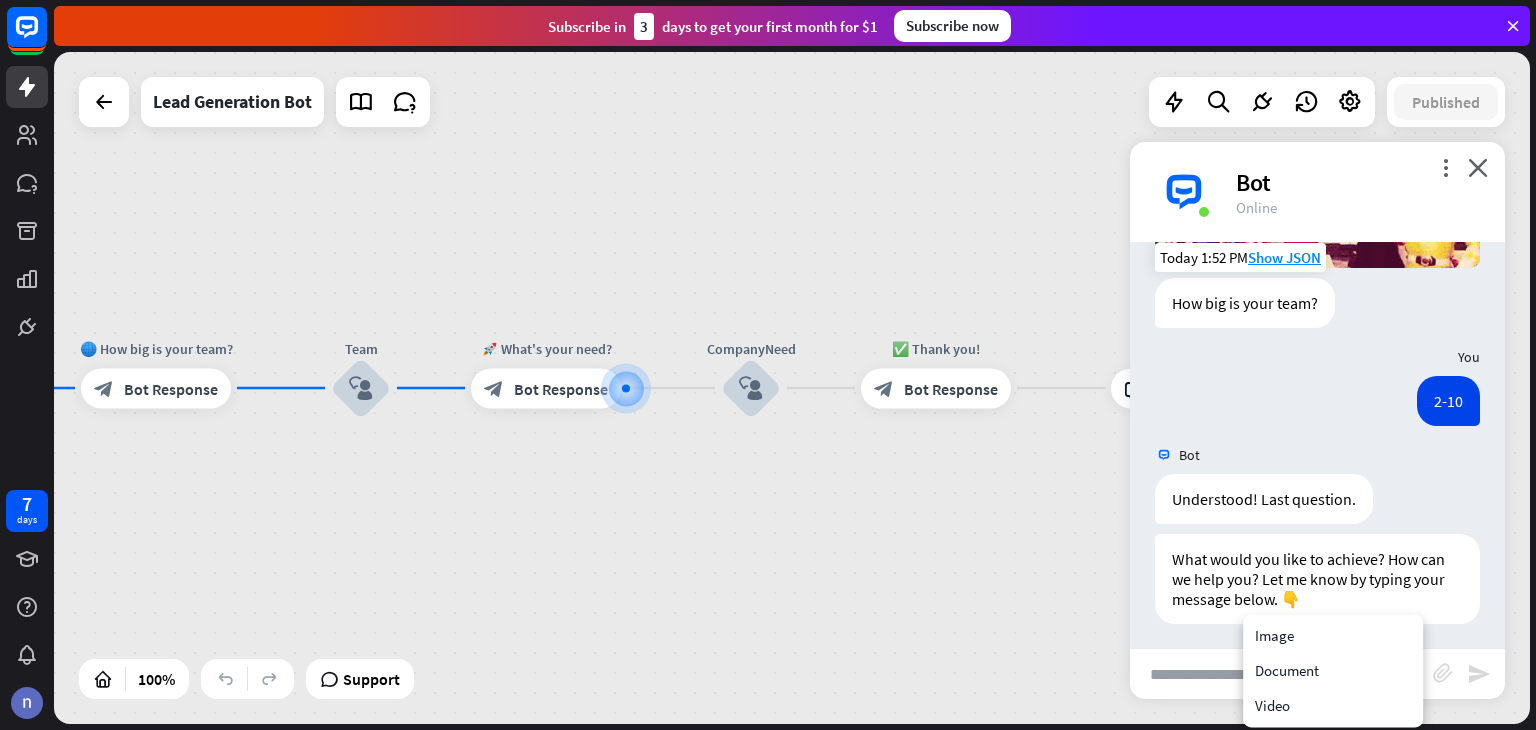 click on "Bot
👋 Hi there! I'm ChatBot, and I'll do my best to help you out.
Today 1:51 PM
Show JSON
You
🔥Let's go!
Today 1:51 PM
Show JSON
Bot
Awesome 🎉 Let's get started then!
Today 1:51 PM
Show JSON
Thanks, Visitor! What is your business email address?
Today 1:51 PM
Show JSON
You
[FIRST]   This message was not recognized by bot.
Train your bot with this phrase.
Today 1:52 PM
Show JSON
Bot
Hmm.. it doesn't look like a valid e-mail 😕 One more time?" at bounding box center (1317, 445) 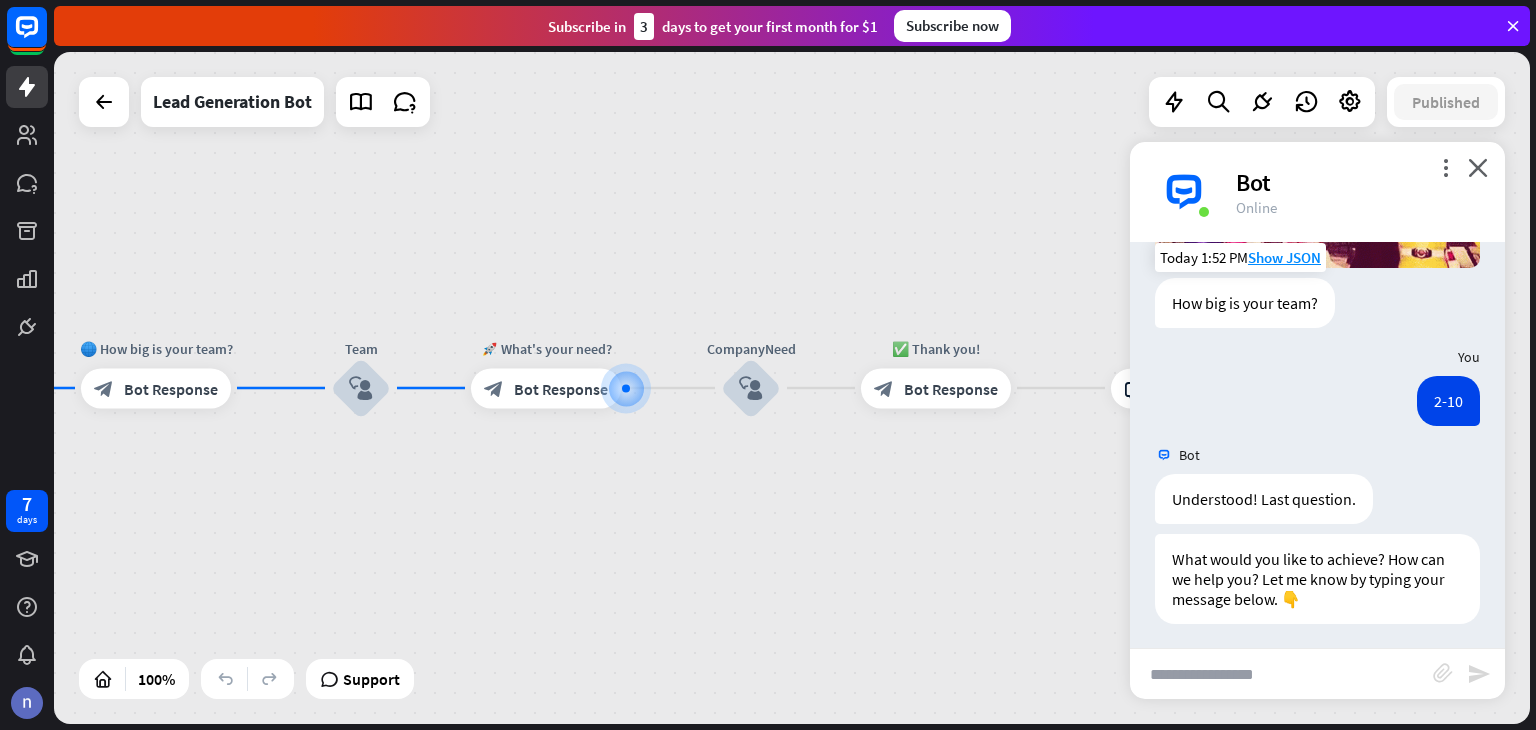 click at bounding box center (1281, 674) 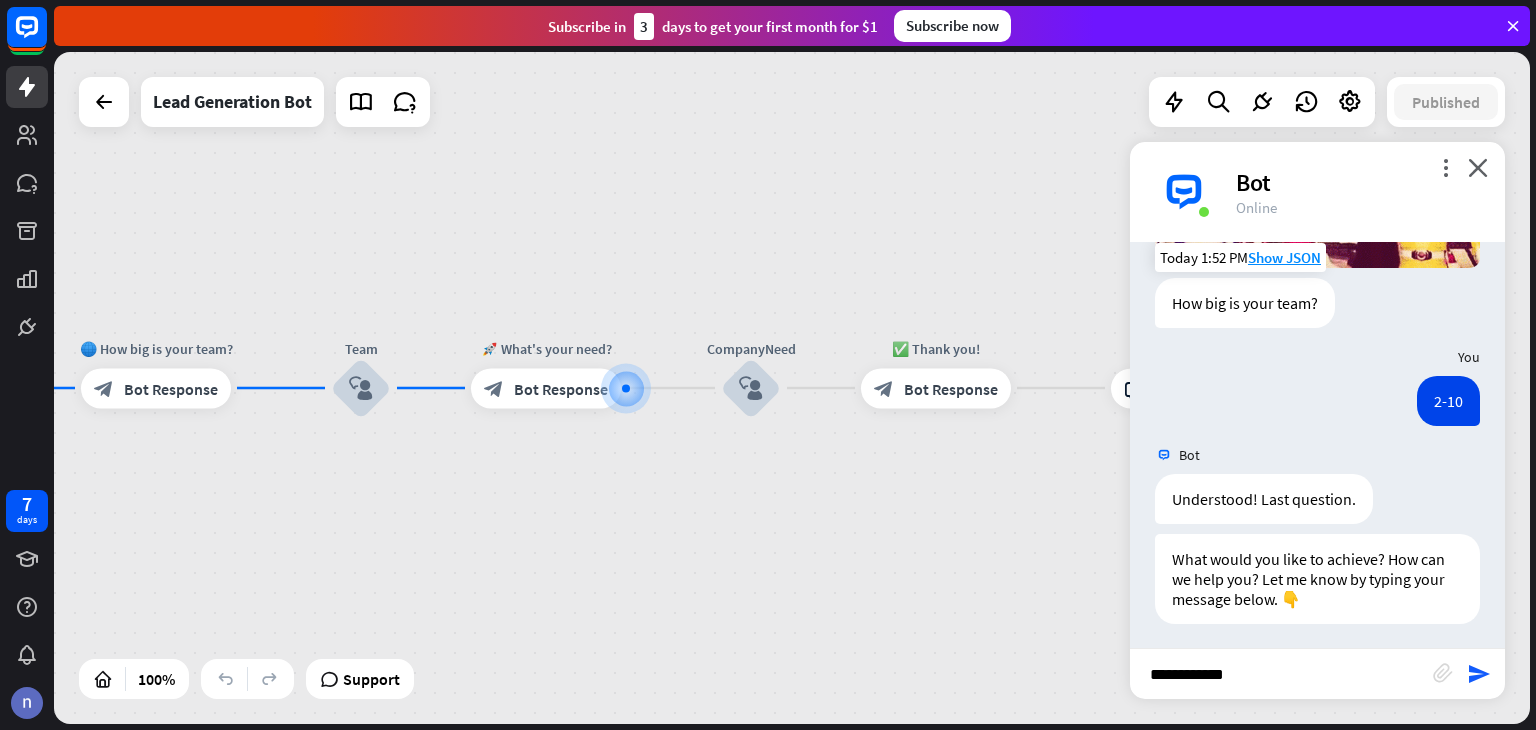 type on "**********" 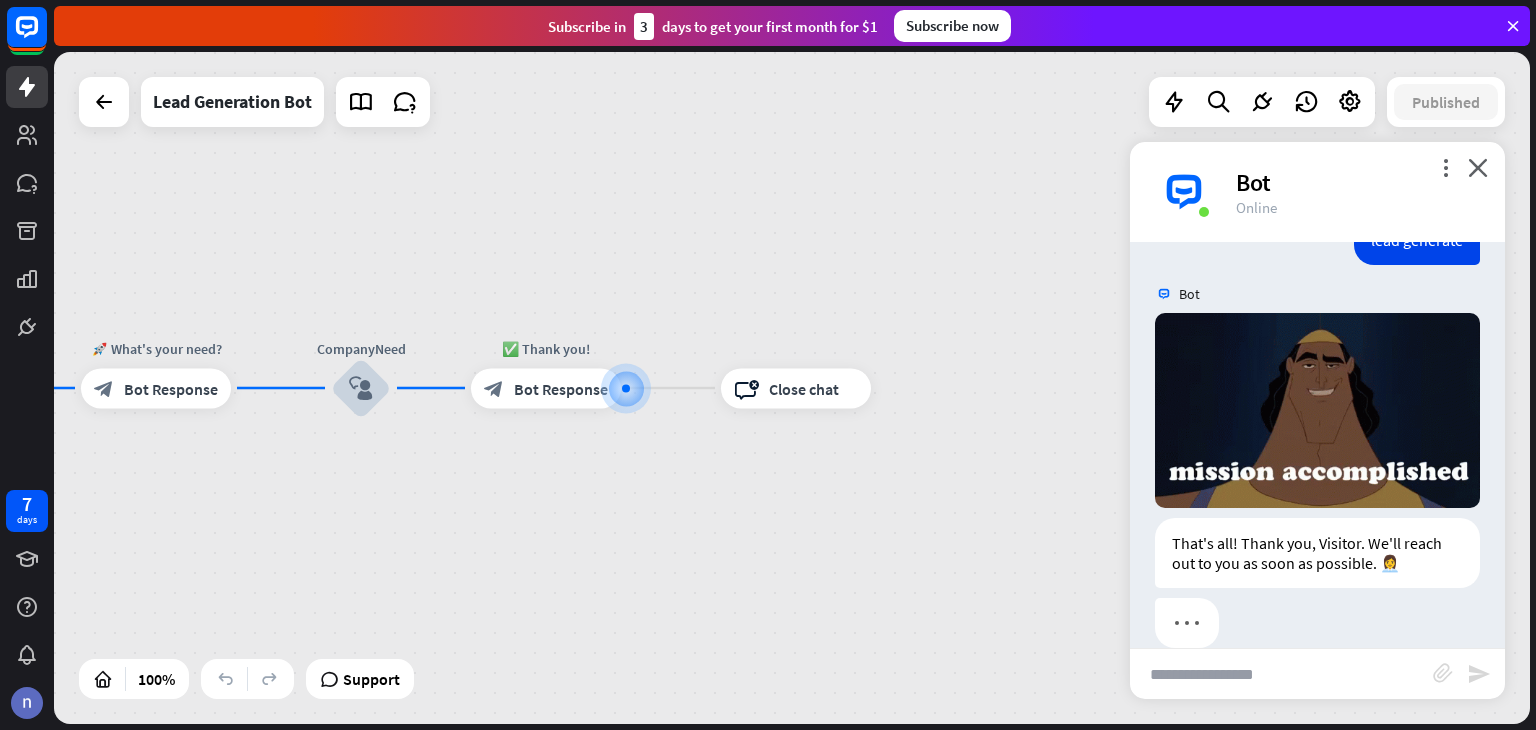 scroll, scrollTop: 1694, scrollLeft: 0, axis: vertical 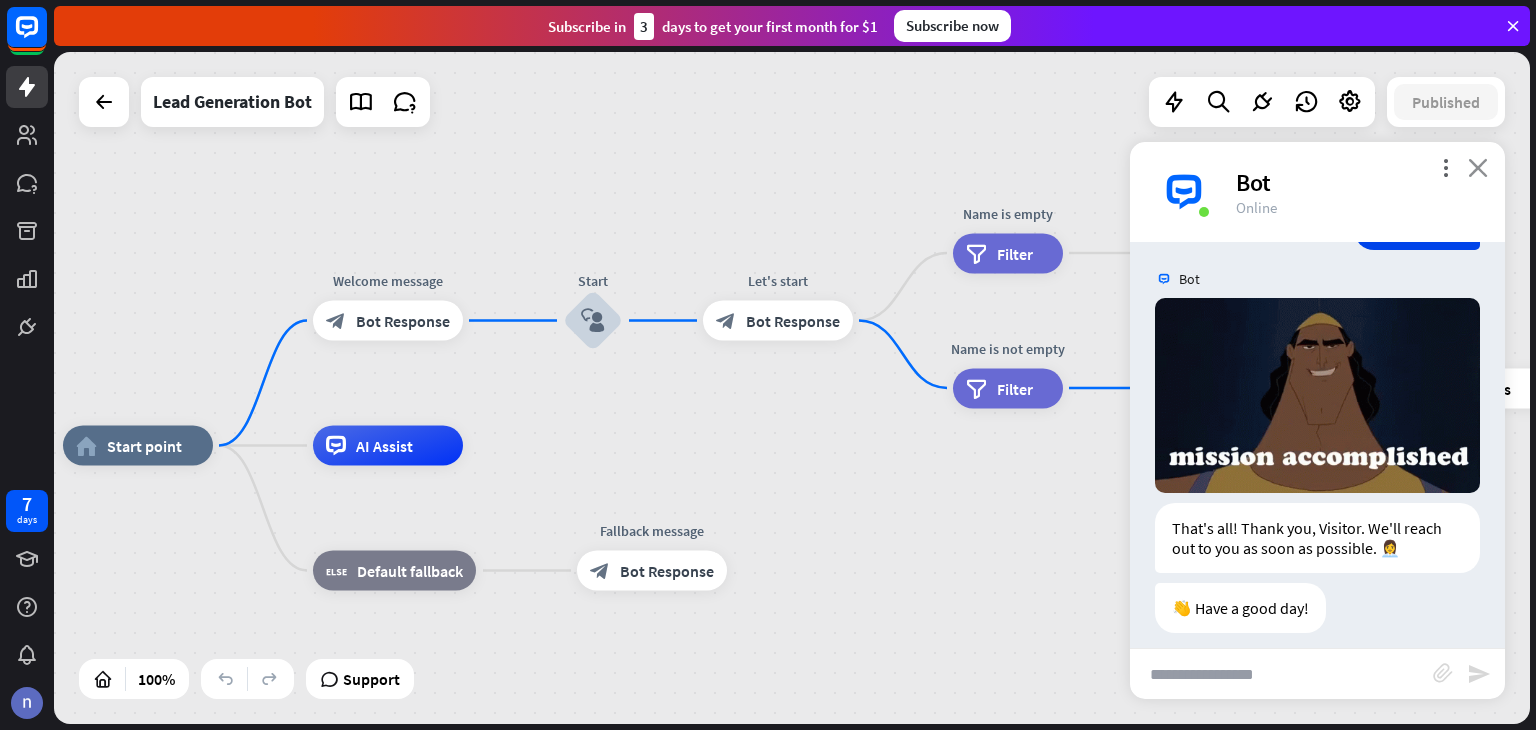 click on "close" at bounding box center [1478, 167] 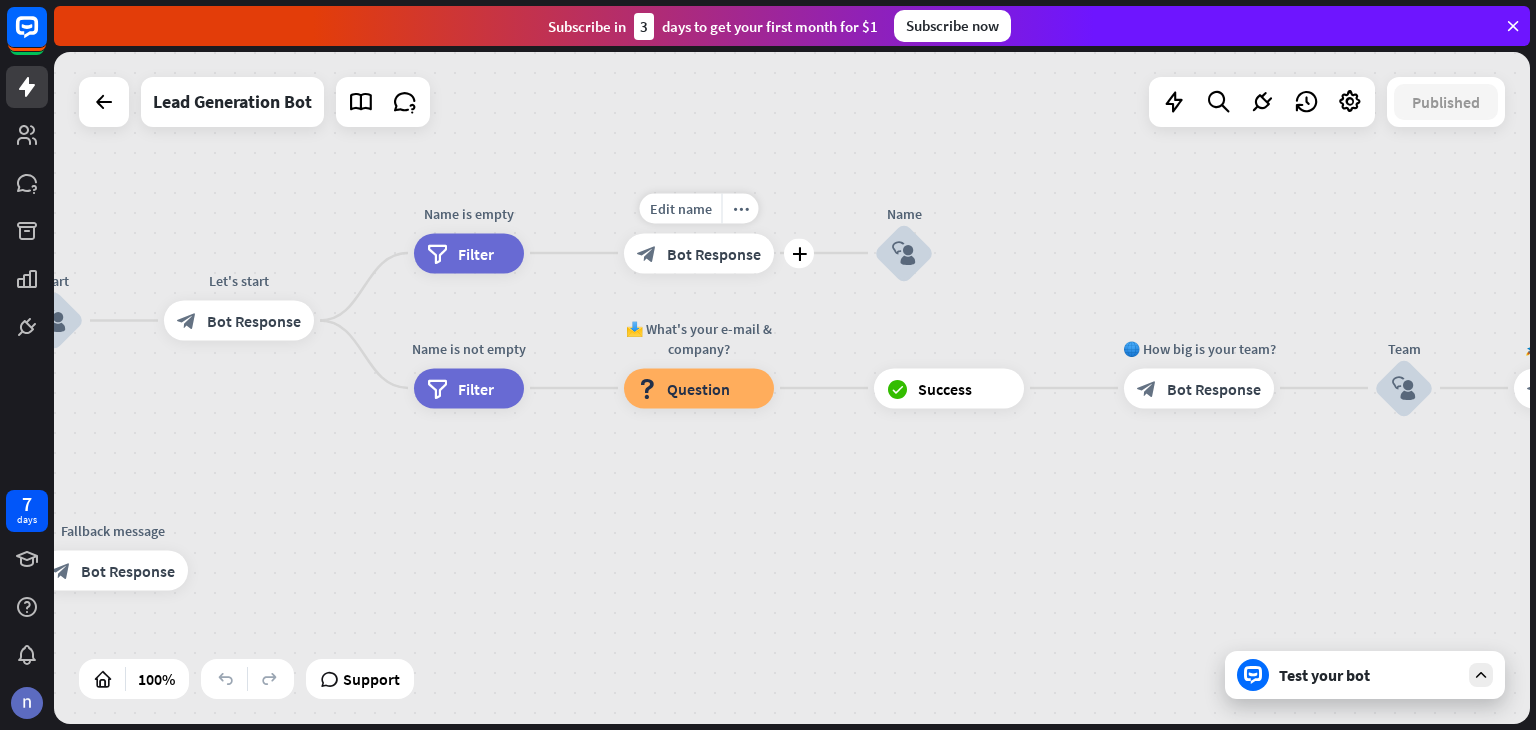 click on "Bot Response" at bounding box center [714, 253] 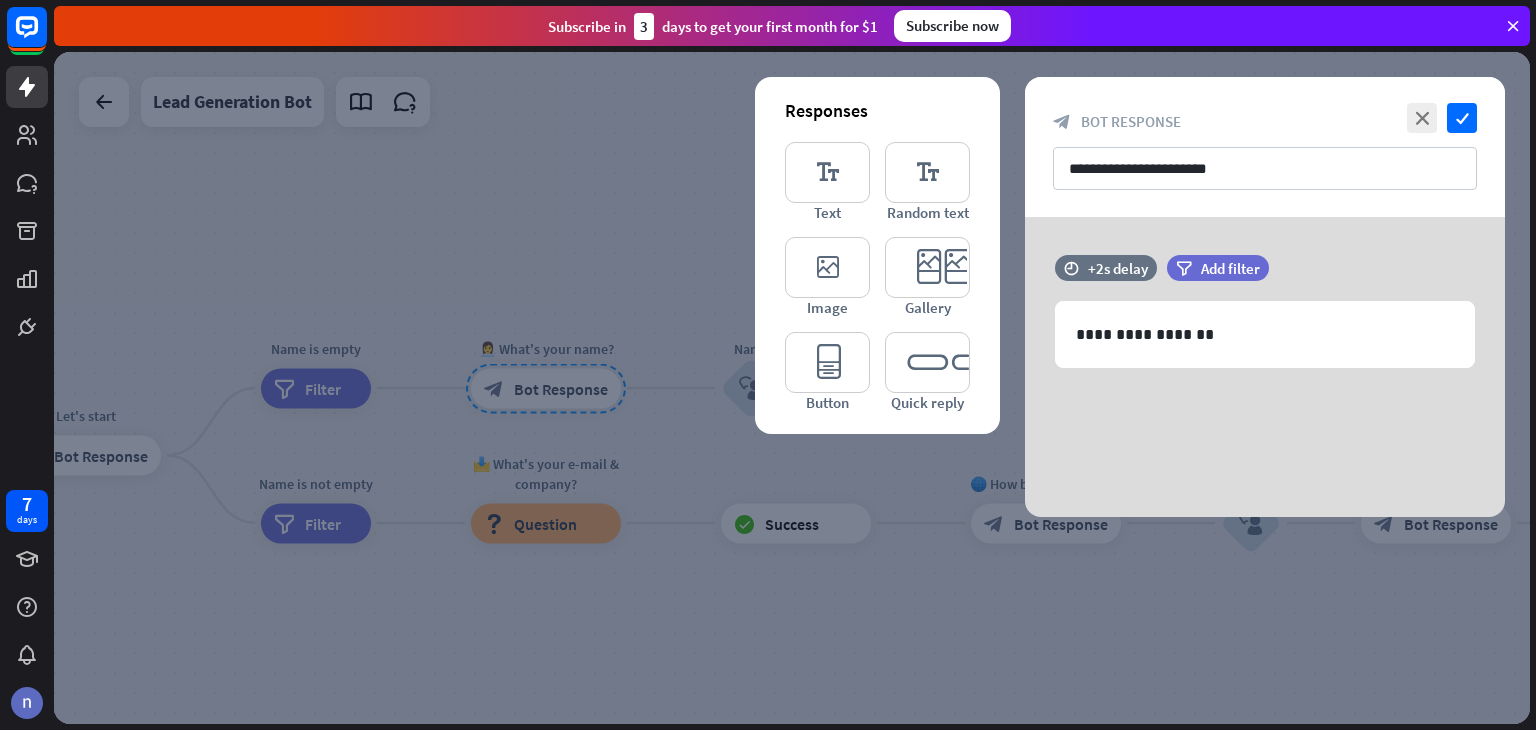 click at bounding box center (792, 388) 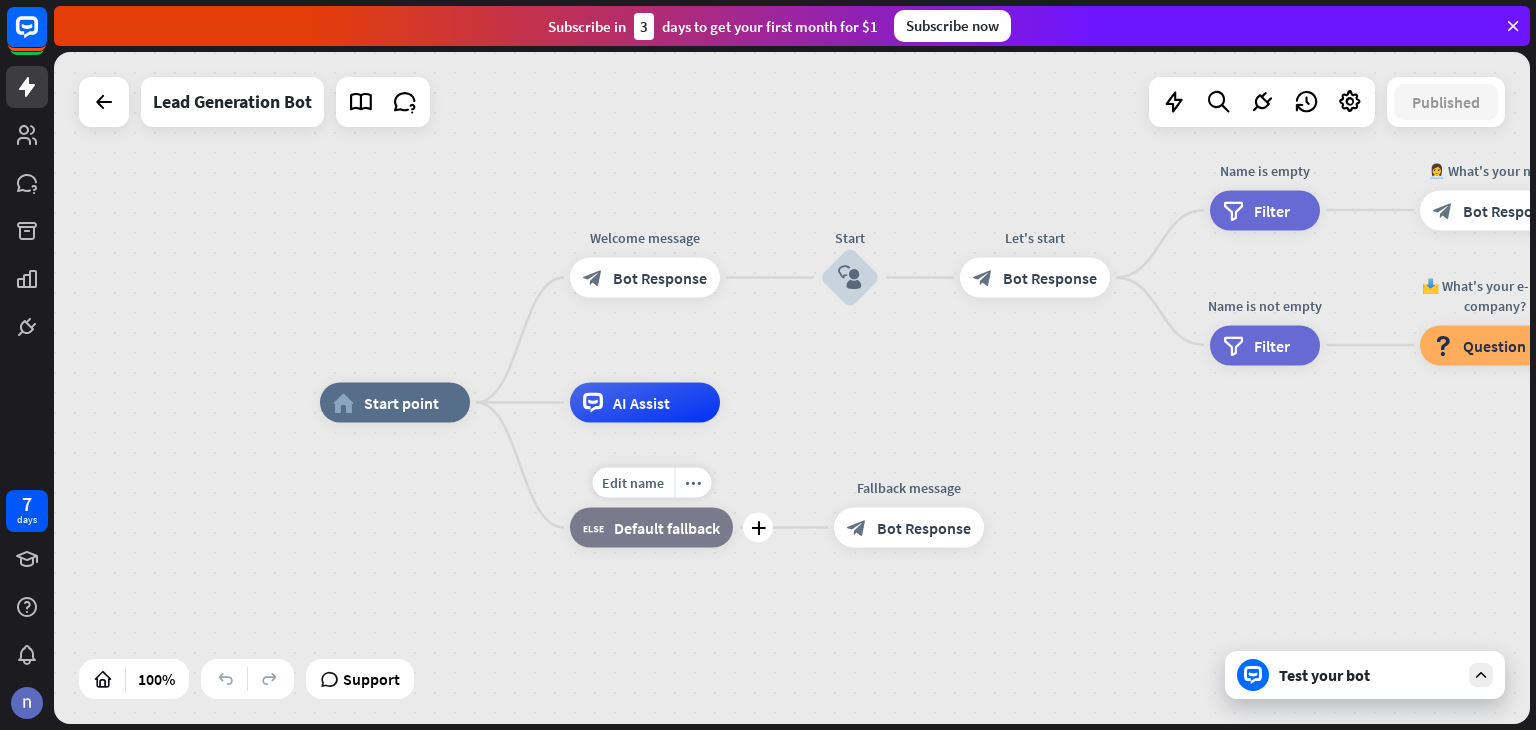 click on "Default fallback" at bounding box center (667, 528) 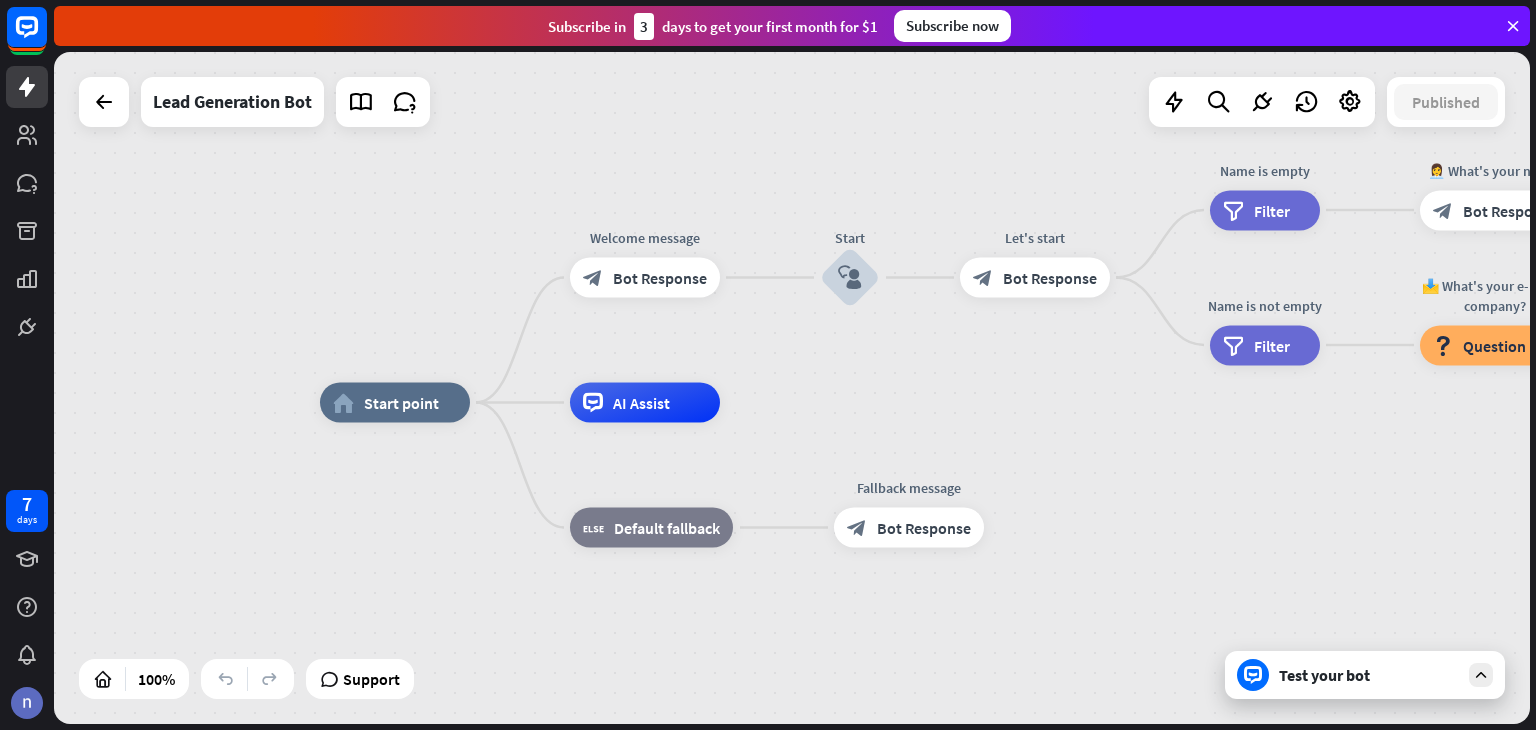 click on "home_2   Start point                 Welcome message   block_bot_response   Bot Response                 Start   block_user_input                 Let's start   block_bot_response   Bot Response                 Name is empty   filter   Filter                 👩‍💼 What's your name?   block_bot_response   Bot Response                 Name   block_user_input                 Name is not empty   filter   Filter                 📩 What's your e-mail & company?   block_question   Question                   block_success   Success                 🌐 How big is your team?   block_bot_response   Bot Response                 Team   block_user_input                 🚀 What's your need?   block_bot_response   Bot Response                 CompanyNeed   block_user_input                 ✅ Thank you!   block_bot_response   Bot Response                   block_close_chat   Close chat                     AI Assist                   block_fallback   Default fallback" at bounding box center [1058, 739] 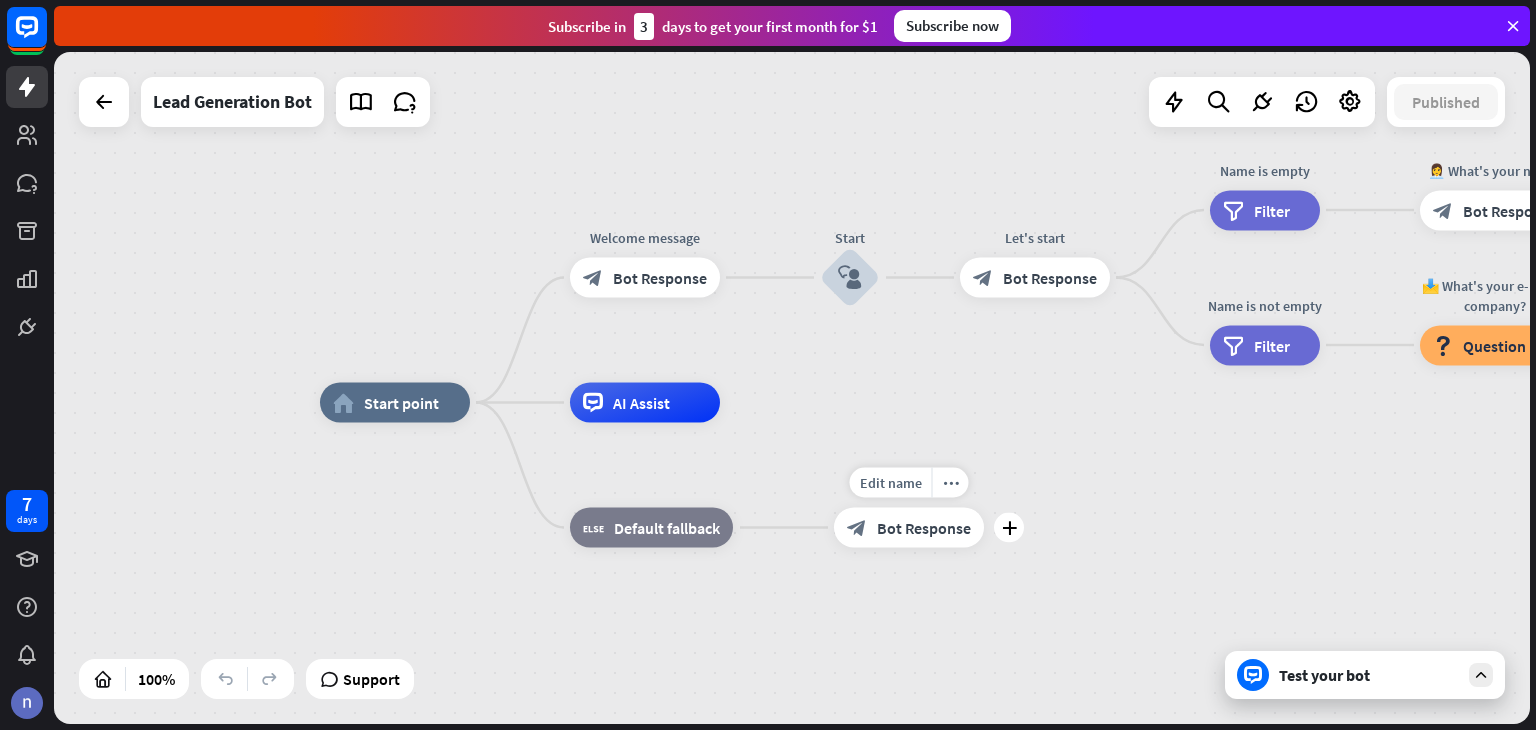 click on "block_bot_response   Bot Response" at bounding box center (909, 528) 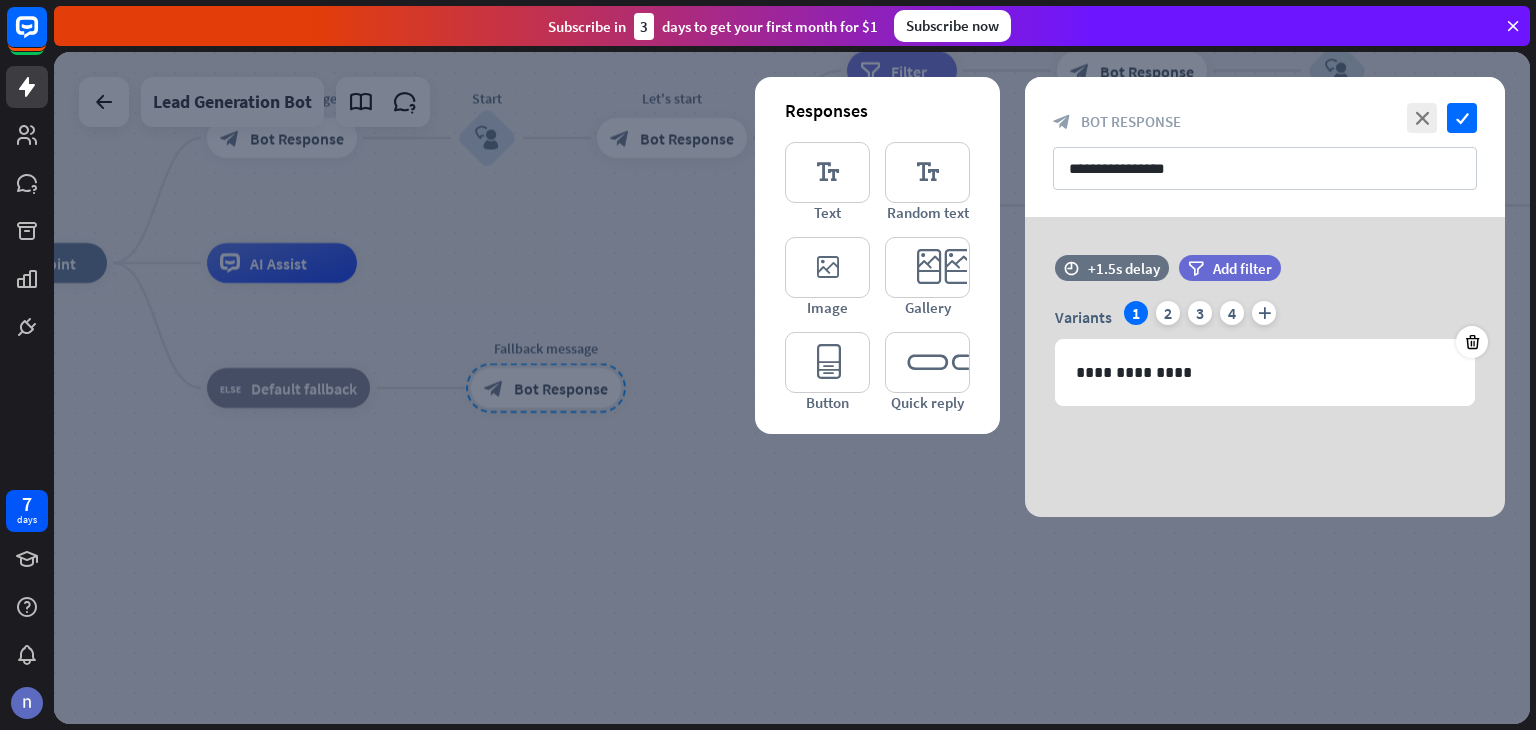 click on "**********" at bounding box center (1265, 367) 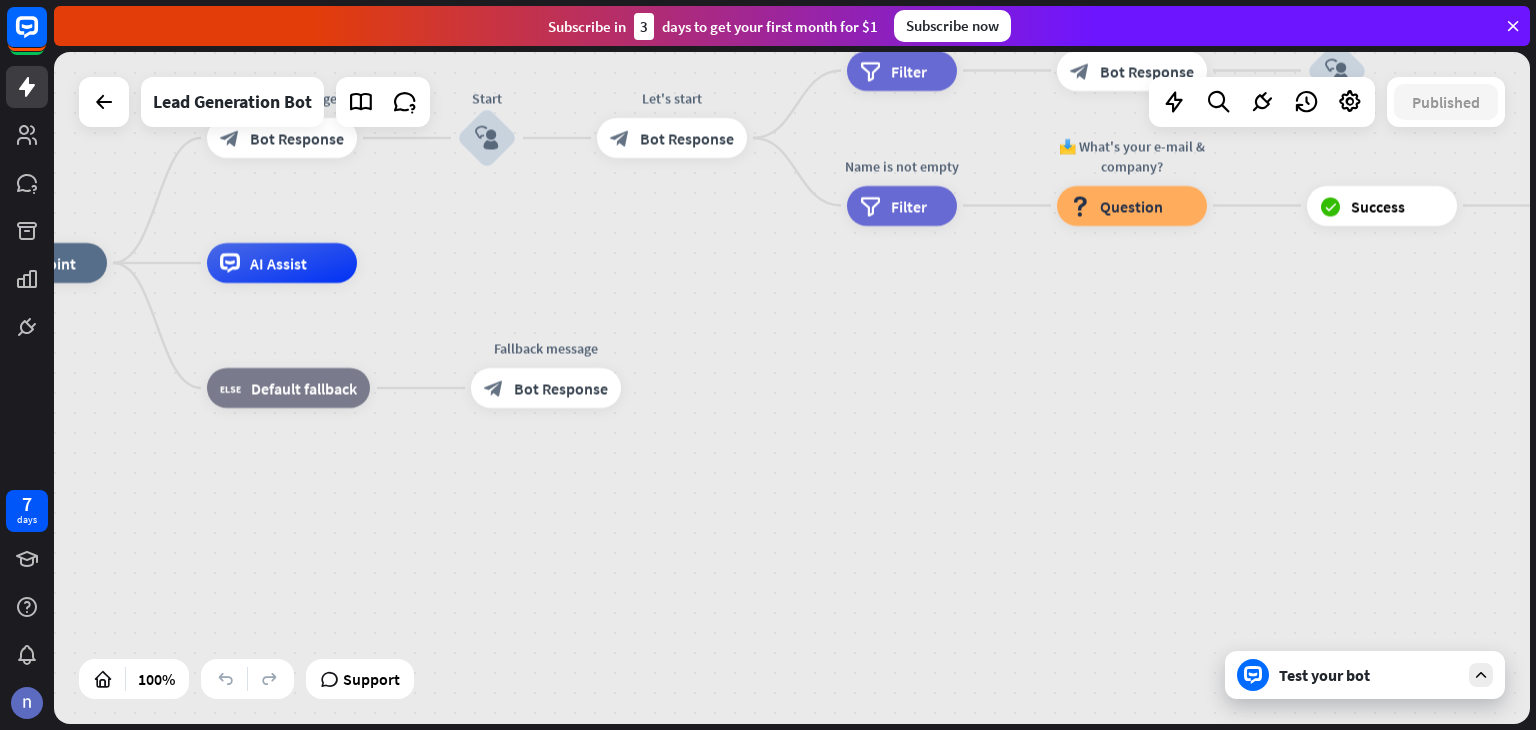 click on "Test your bot" at bounding box center [1369, 675] 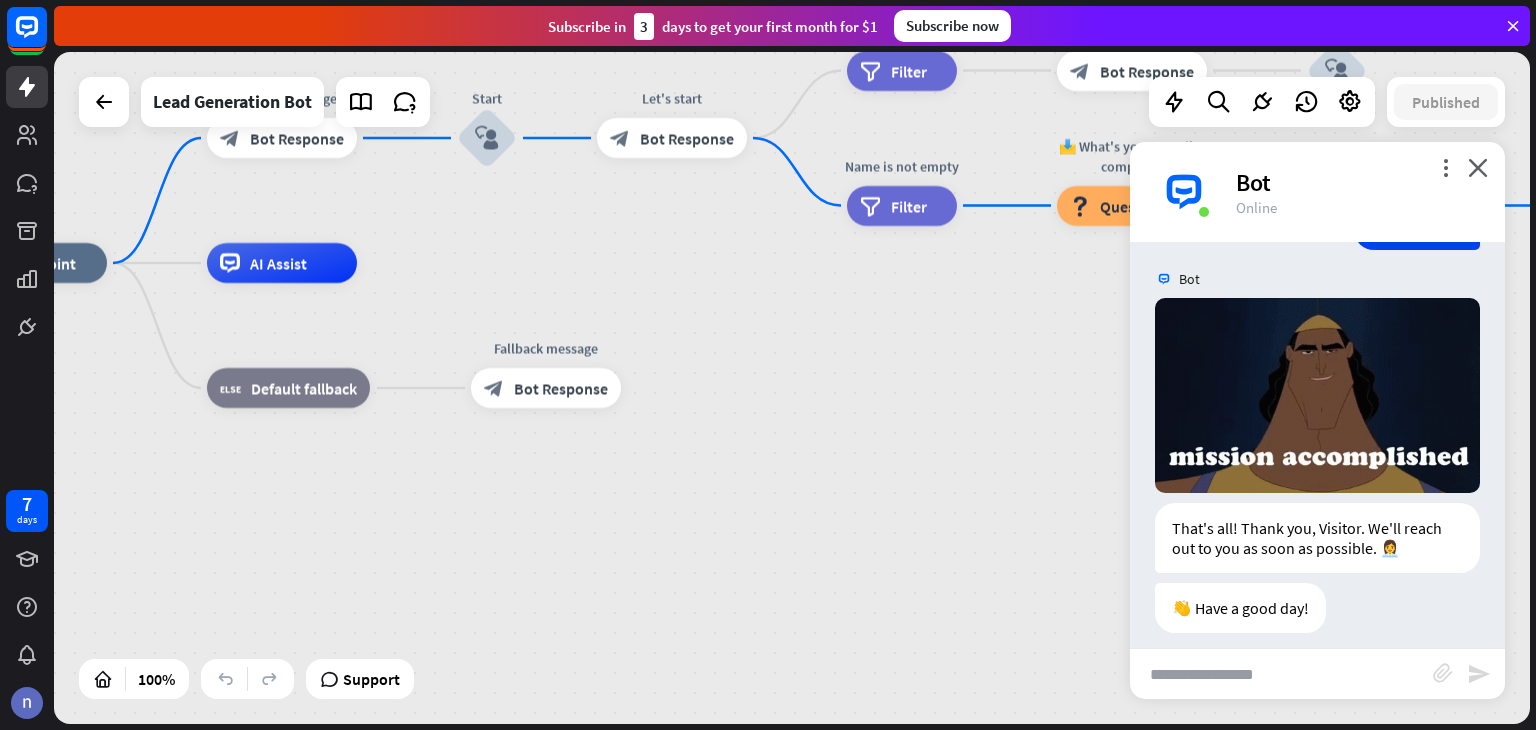 scroll, scrollTop: 1688, scrollLeft: 0, axis: vertical 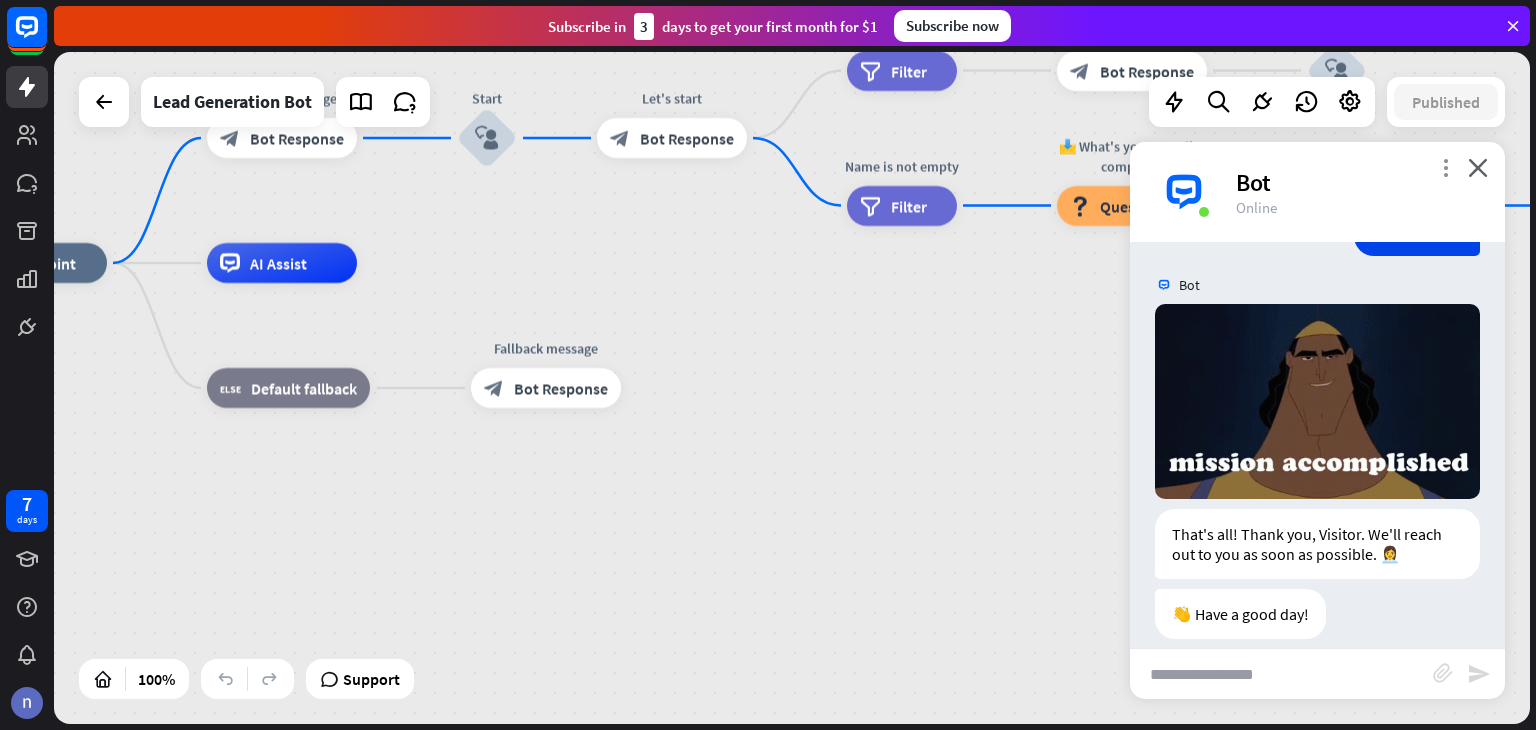 click on "more_vert" at bounding box center (1445, 167) 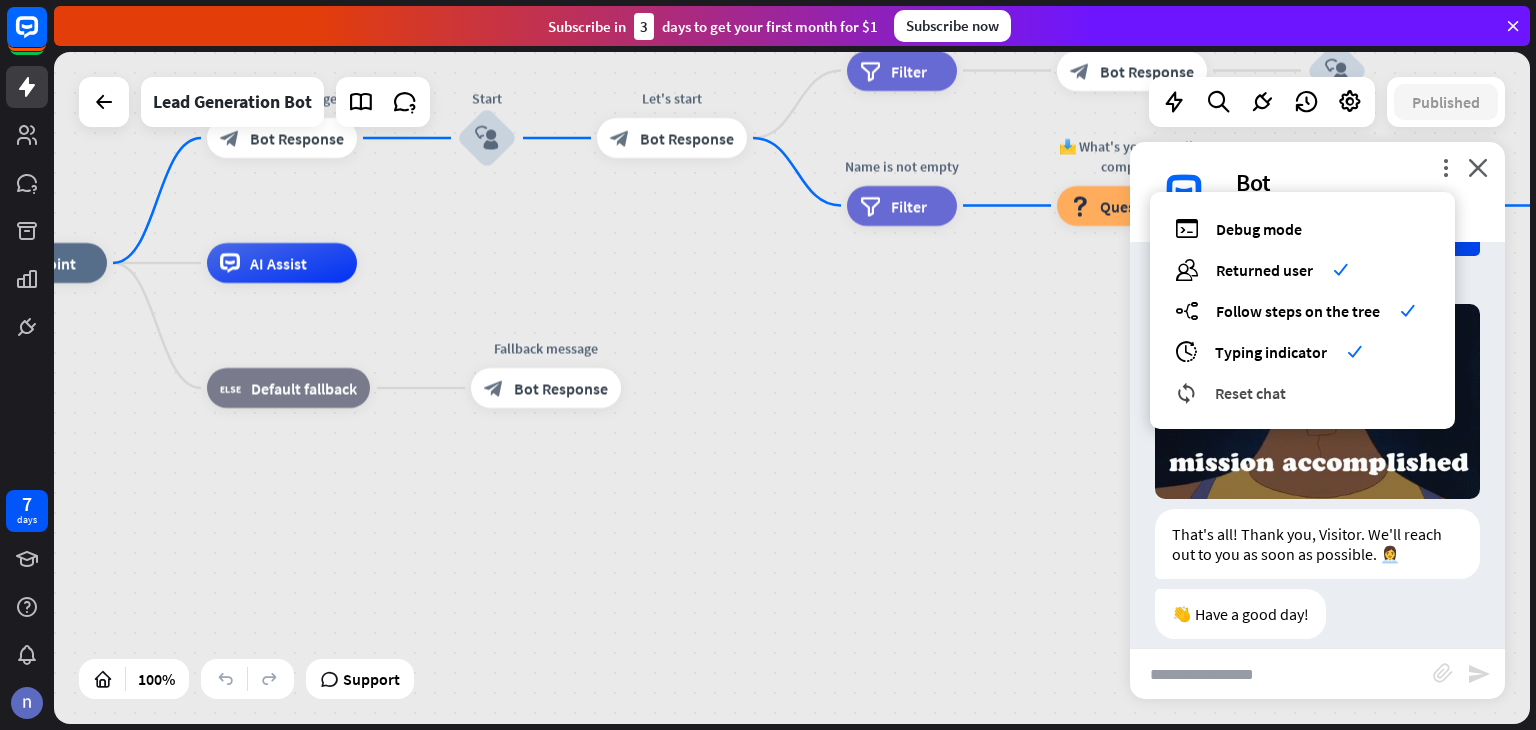 click on "Reset chat" at bounding box center [1250, 393] 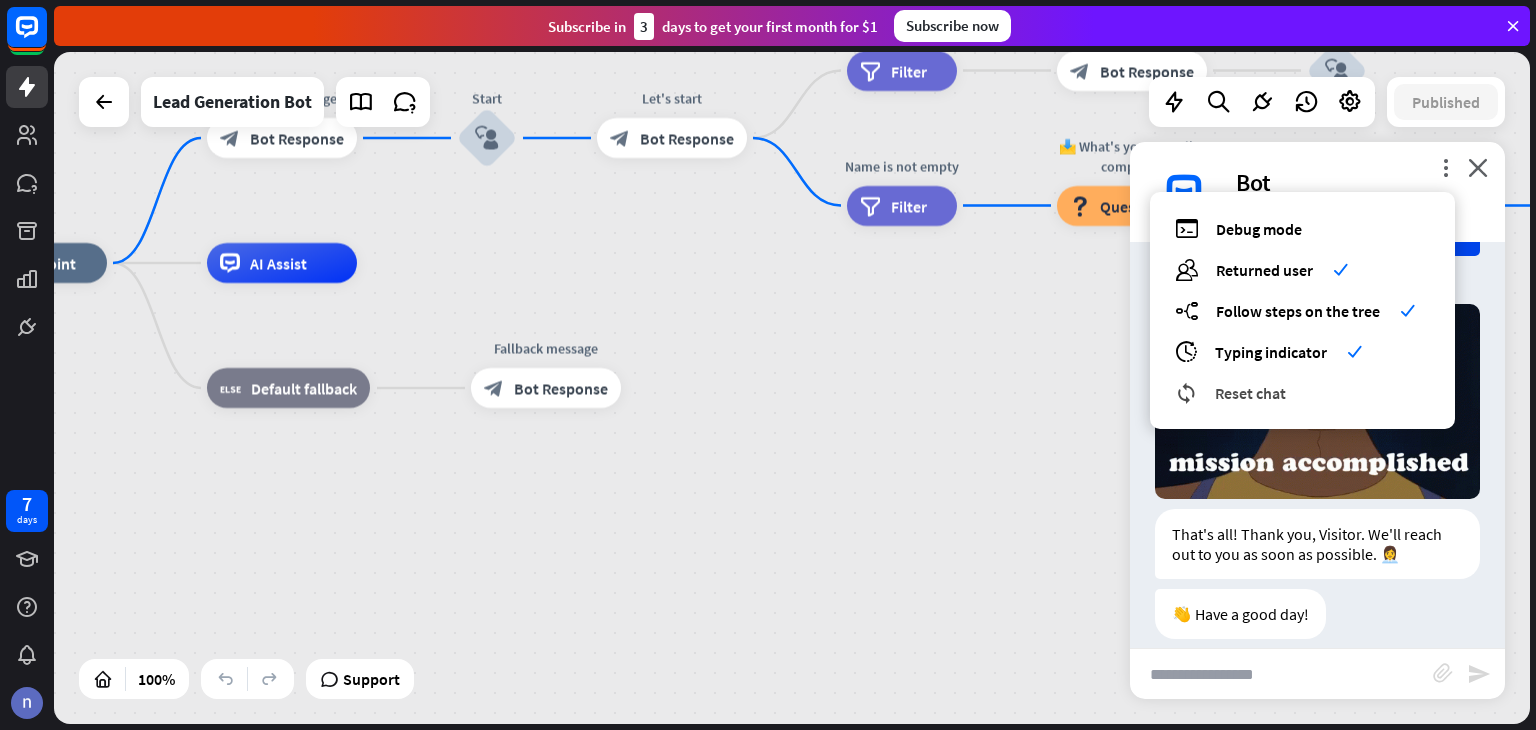 scroll, scrollTop: 0, scrollLeft: 0, axis: both 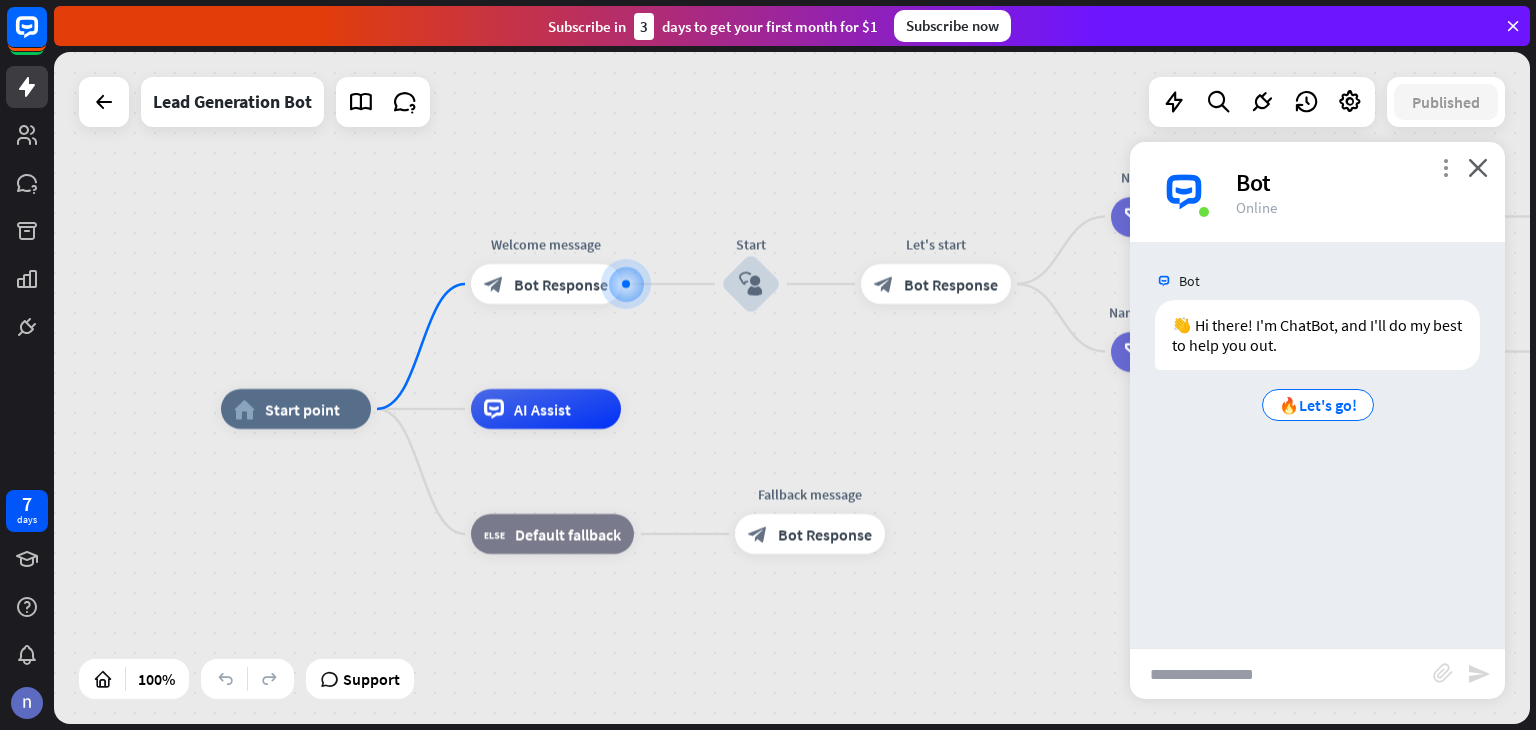 click on "more_vert" at bounding box center (1445, 167) 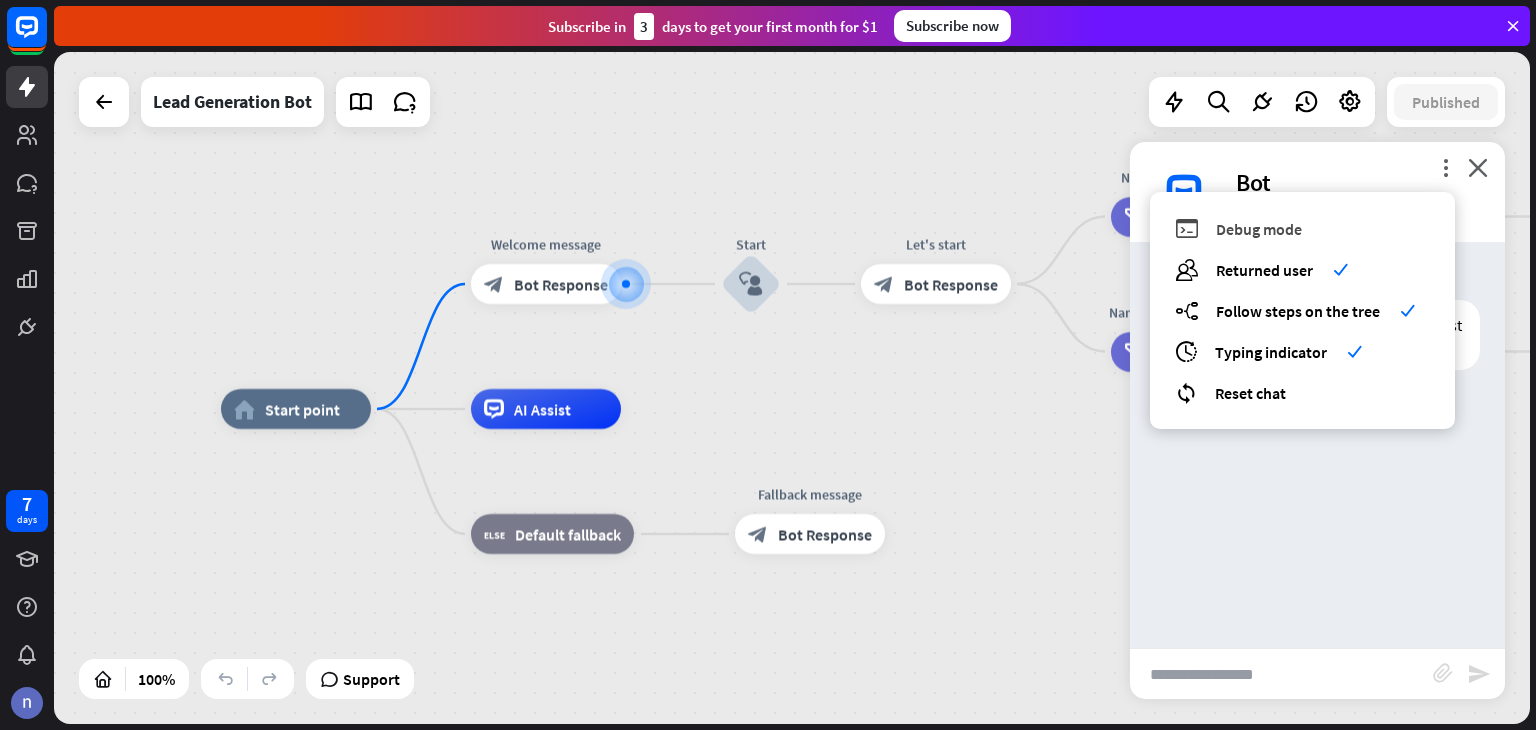 click on "Debug mode" at bounding box center [1259, 229] 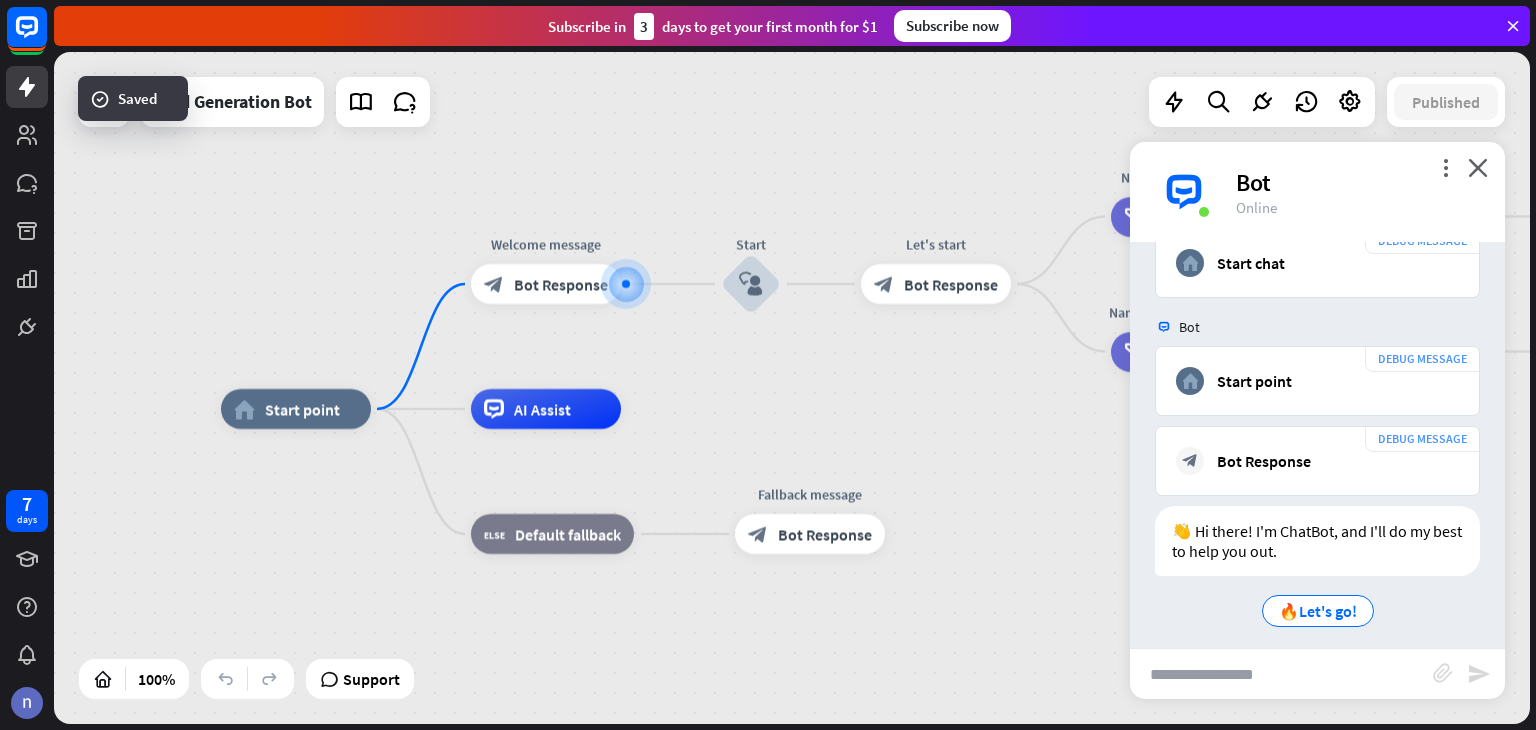 scroll, scrollTop: 84, scrollLeft: 0, axis: vertical 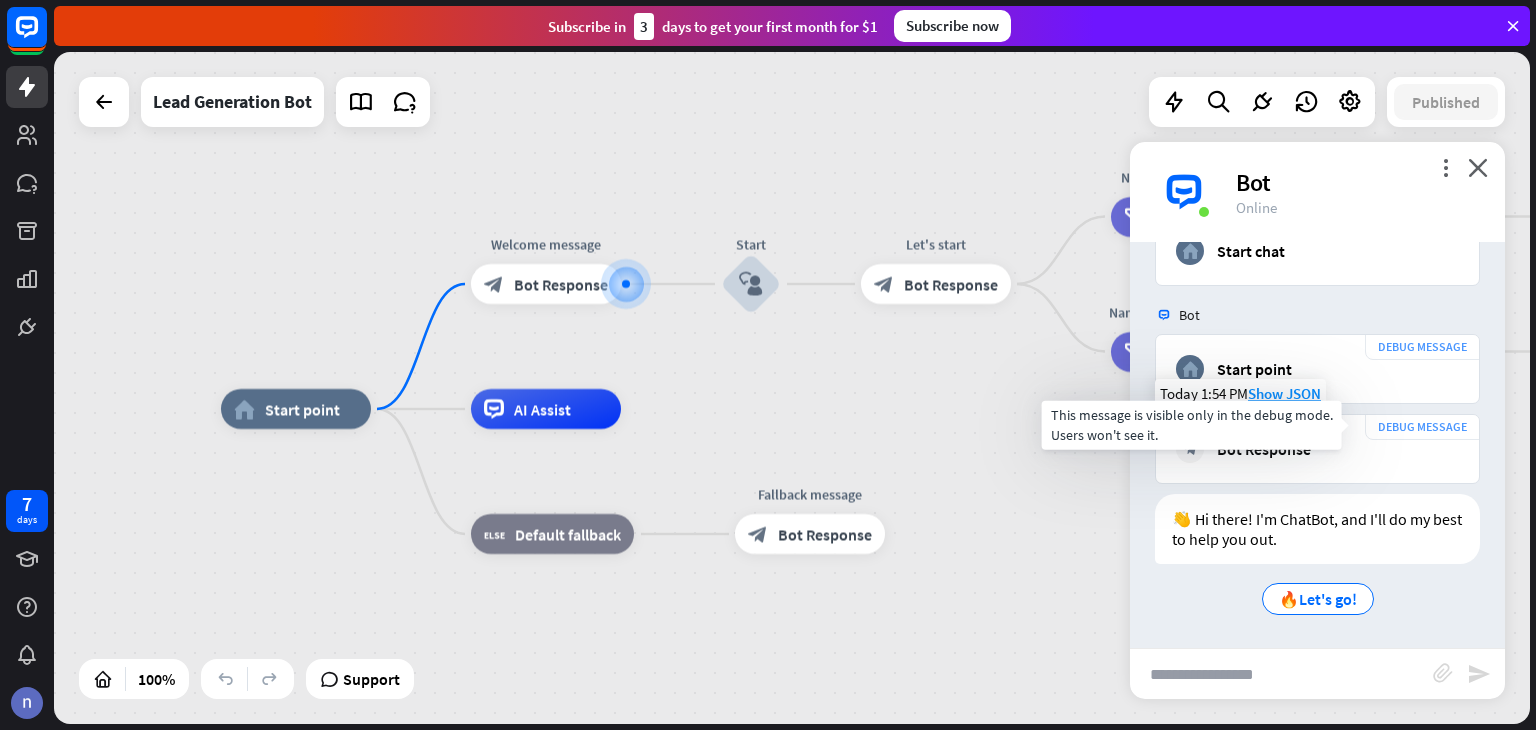 click on "DEBUG MESSAGE" at bounding box center [1422, 427] 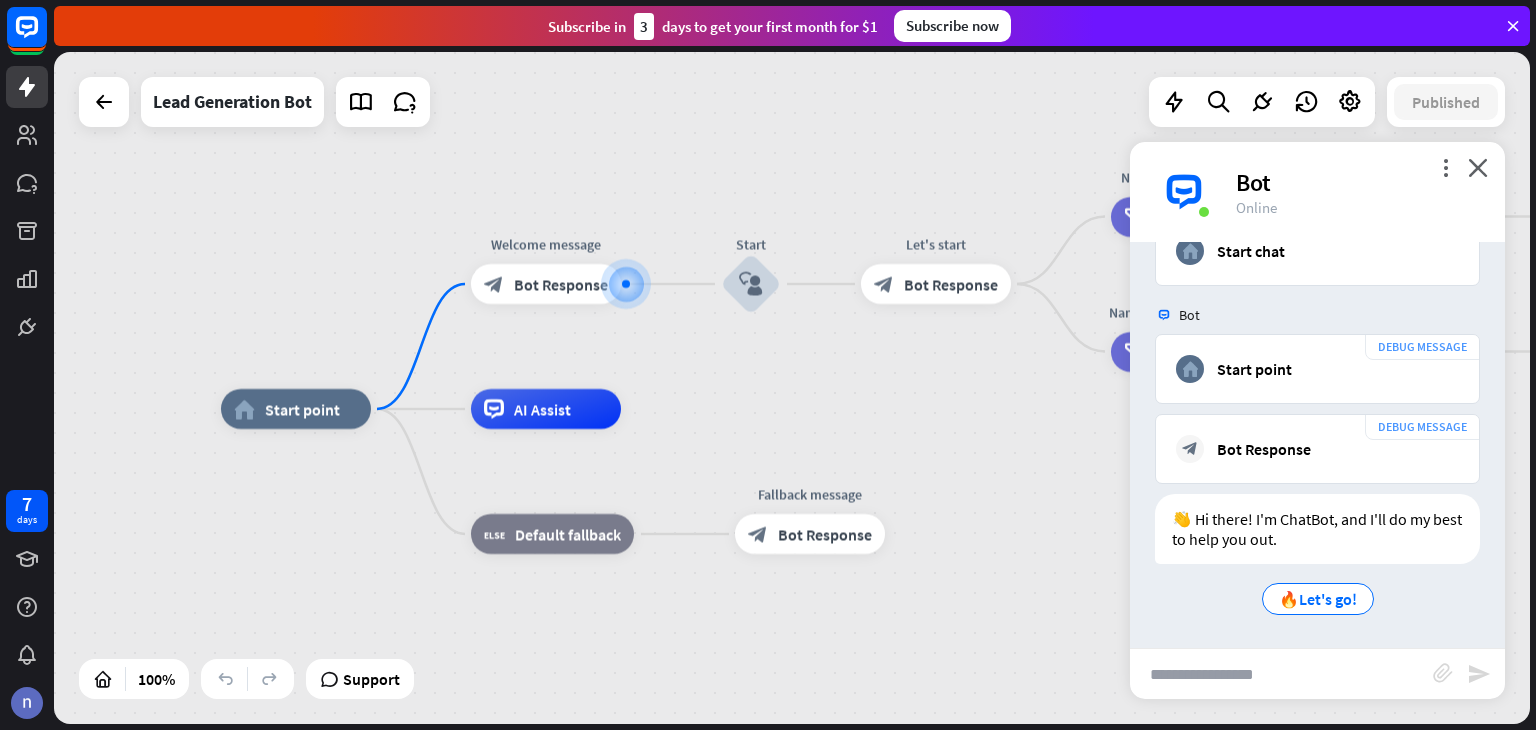click at bounding box center (1281, 674) 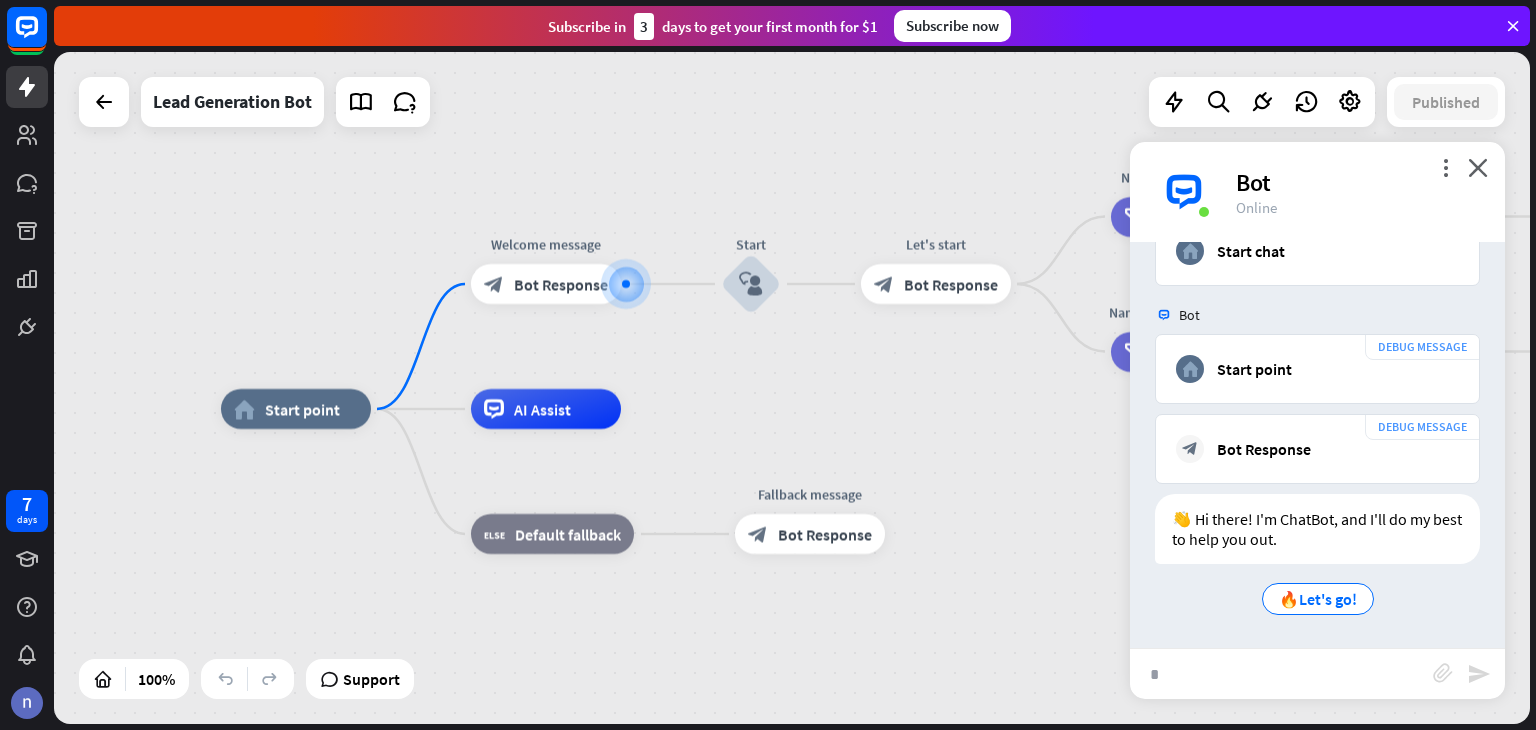 type on "**" 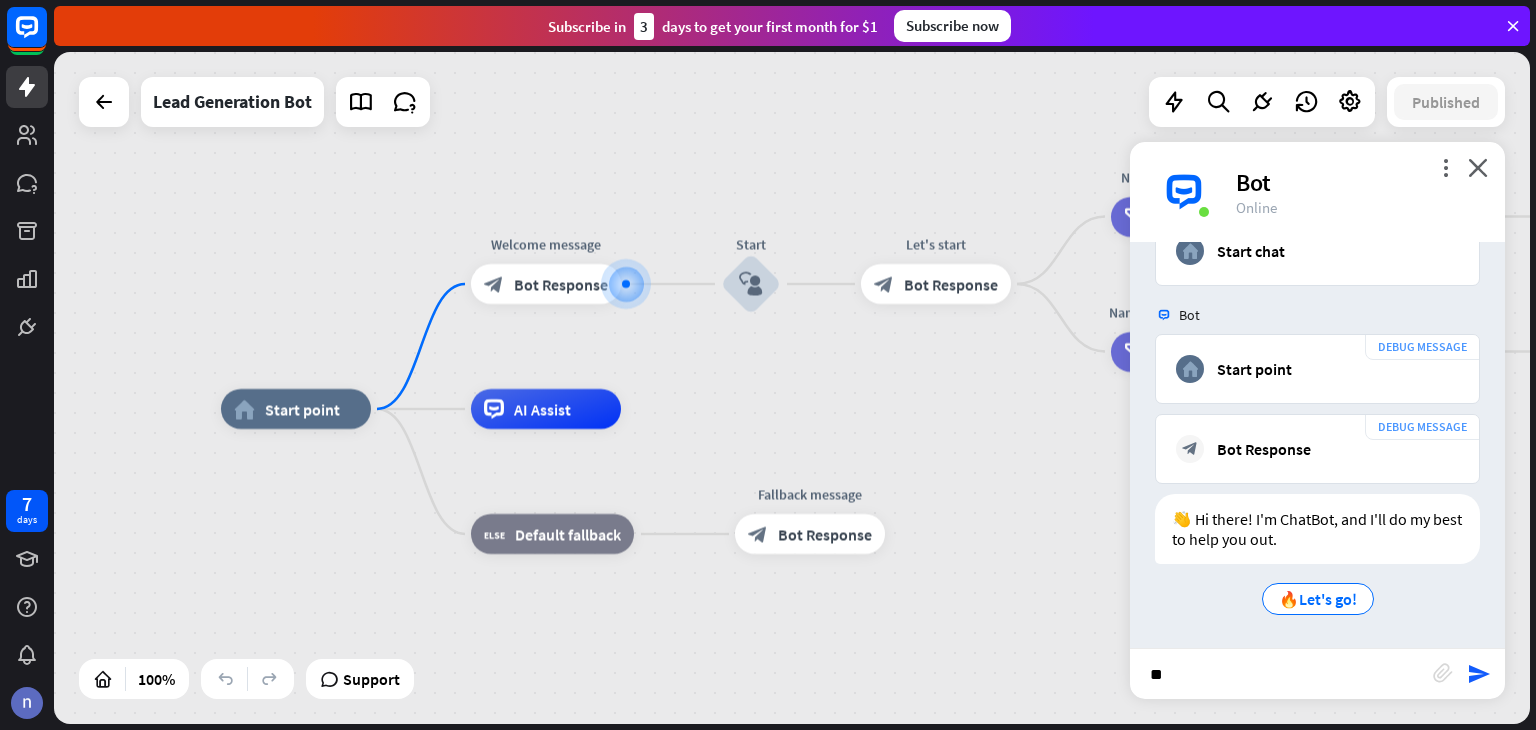 type 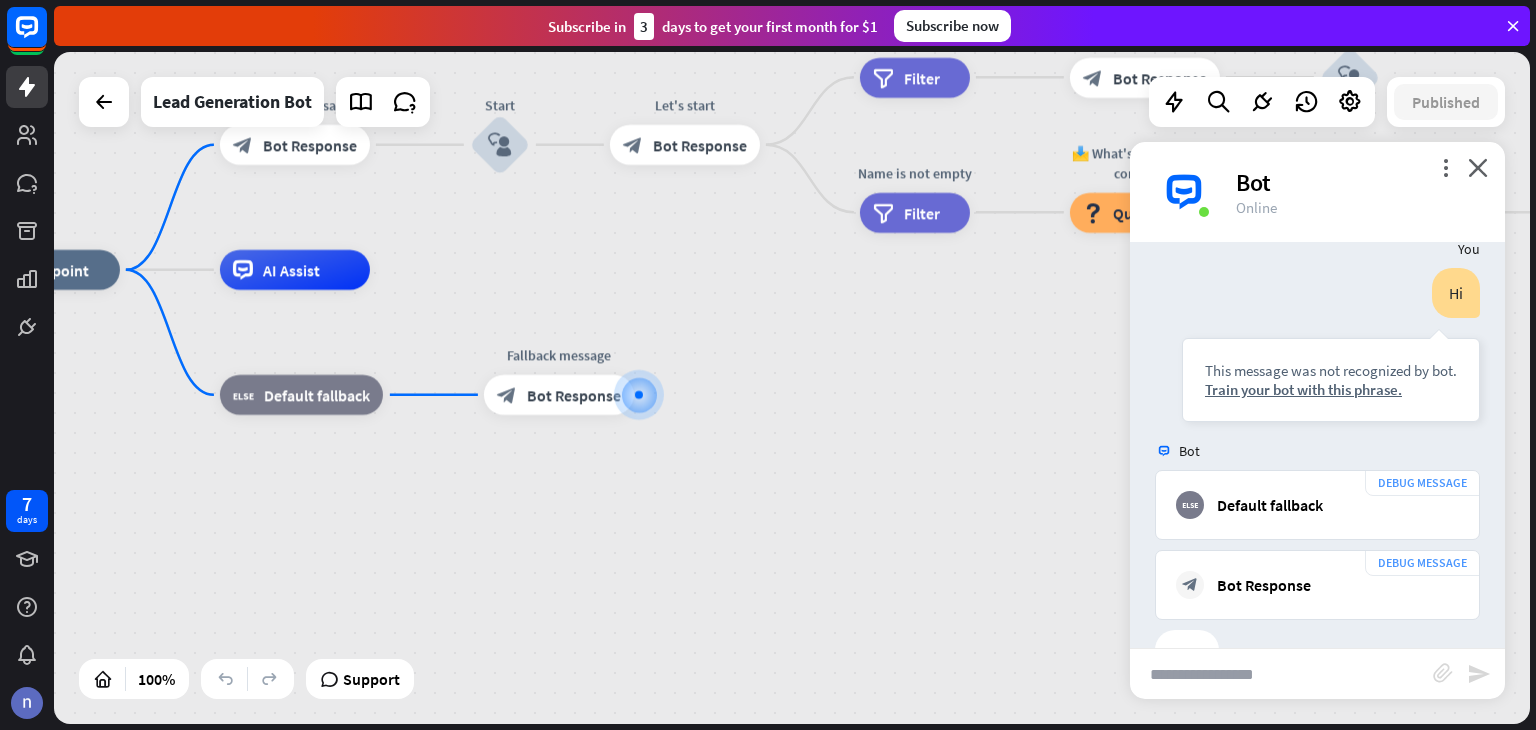 scroll, scrollTop: 543, scrollLeft: 0, axis: vertical 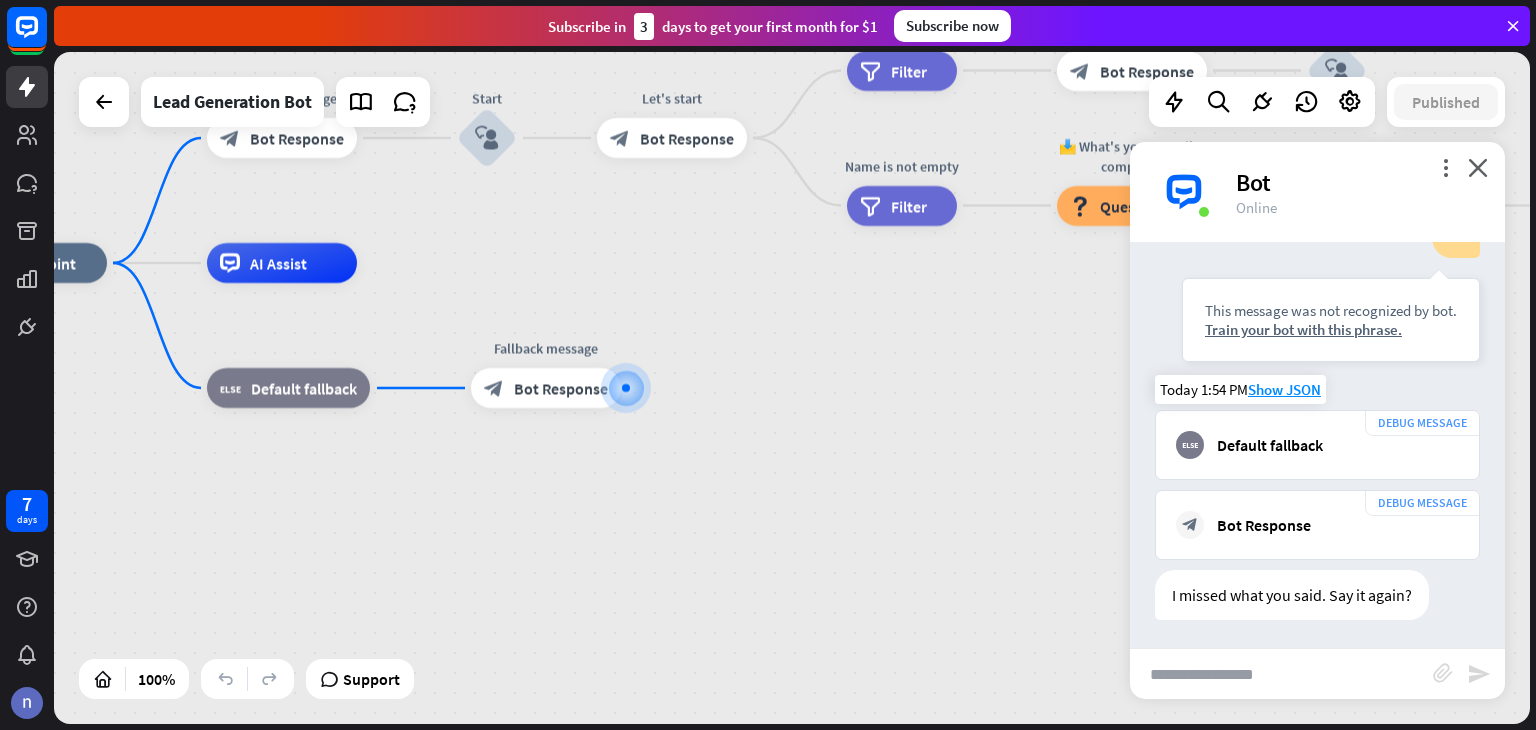 click on "Default fallback" at bounding box center [1270, 445] 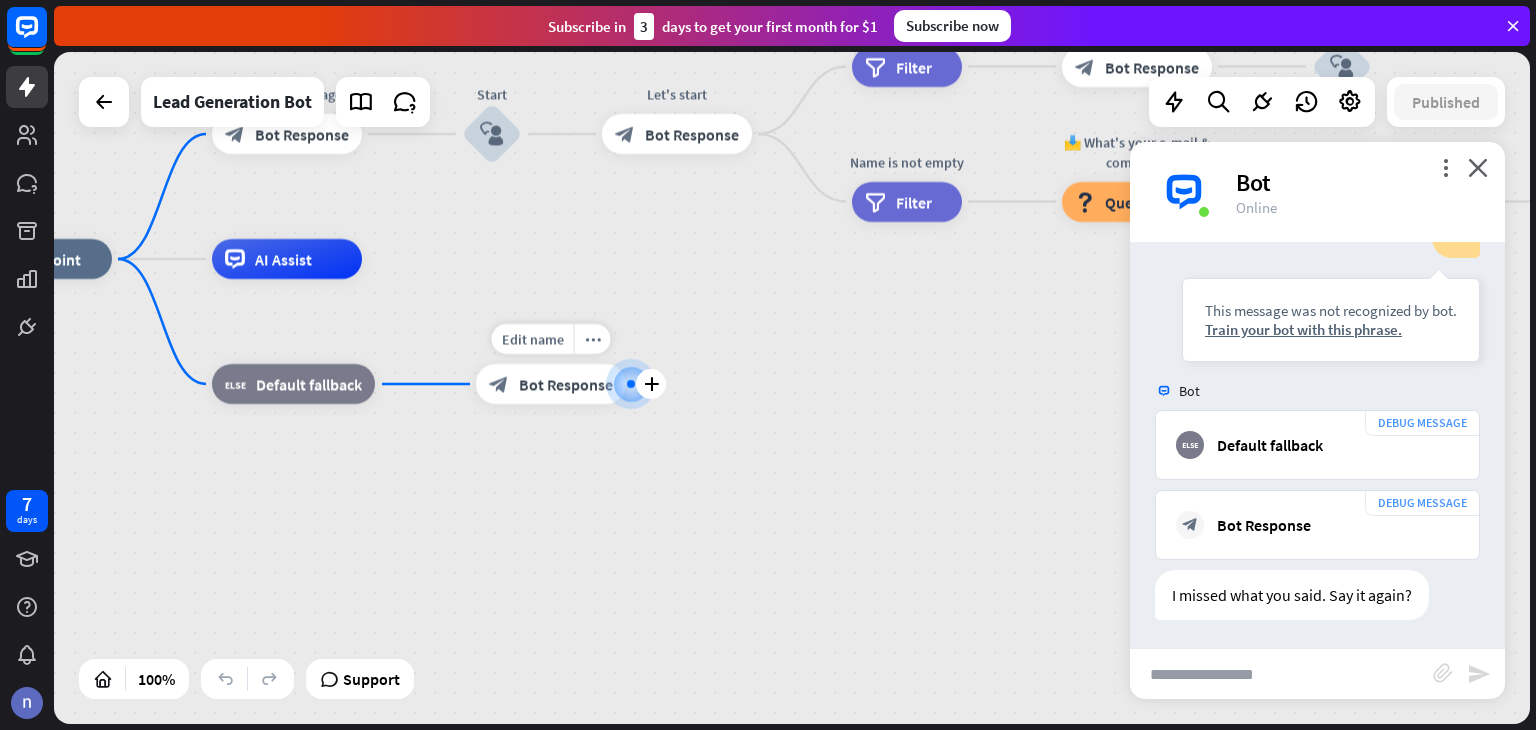click on "Bot Response" at bounding box center [566, 384] 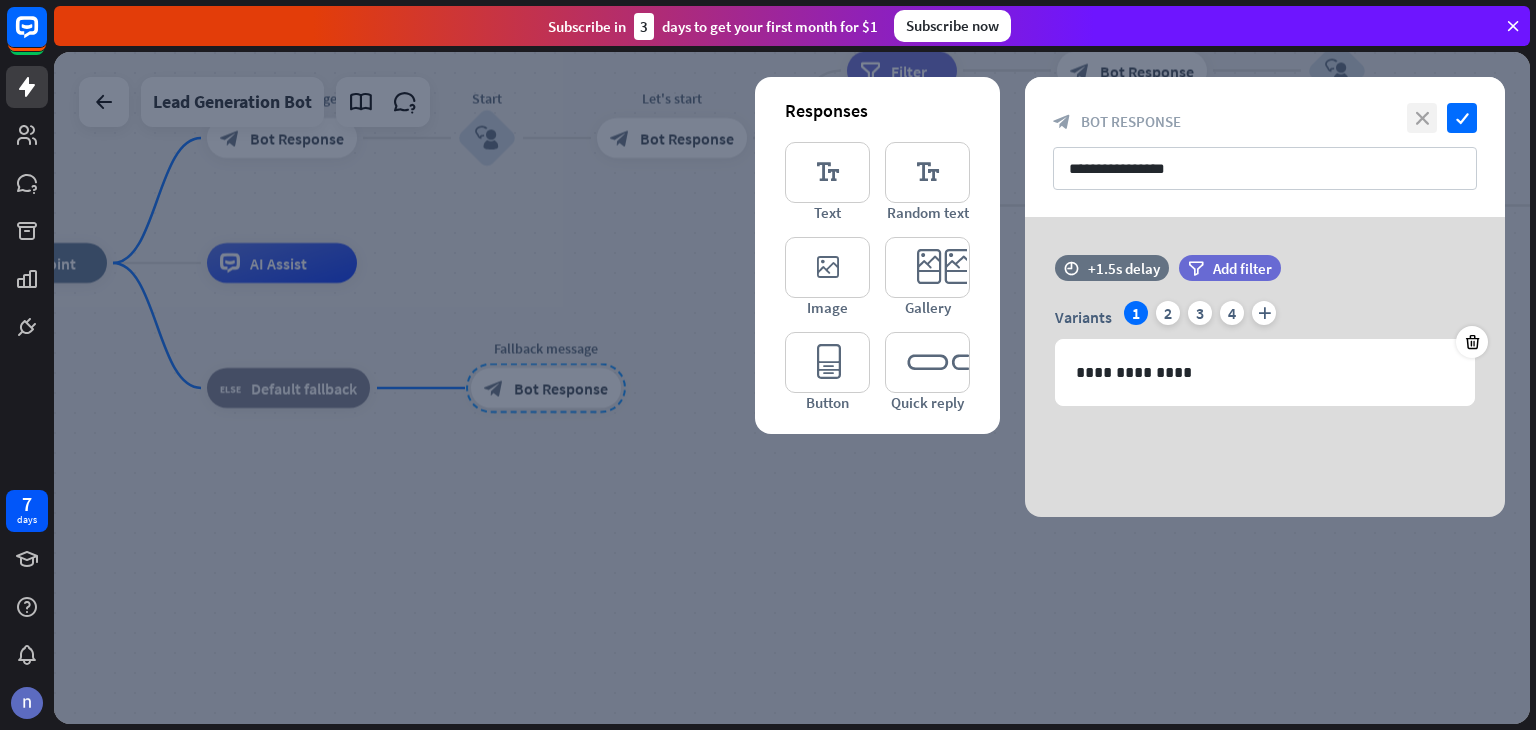 click on "close" at bounding box center [1422, 118] 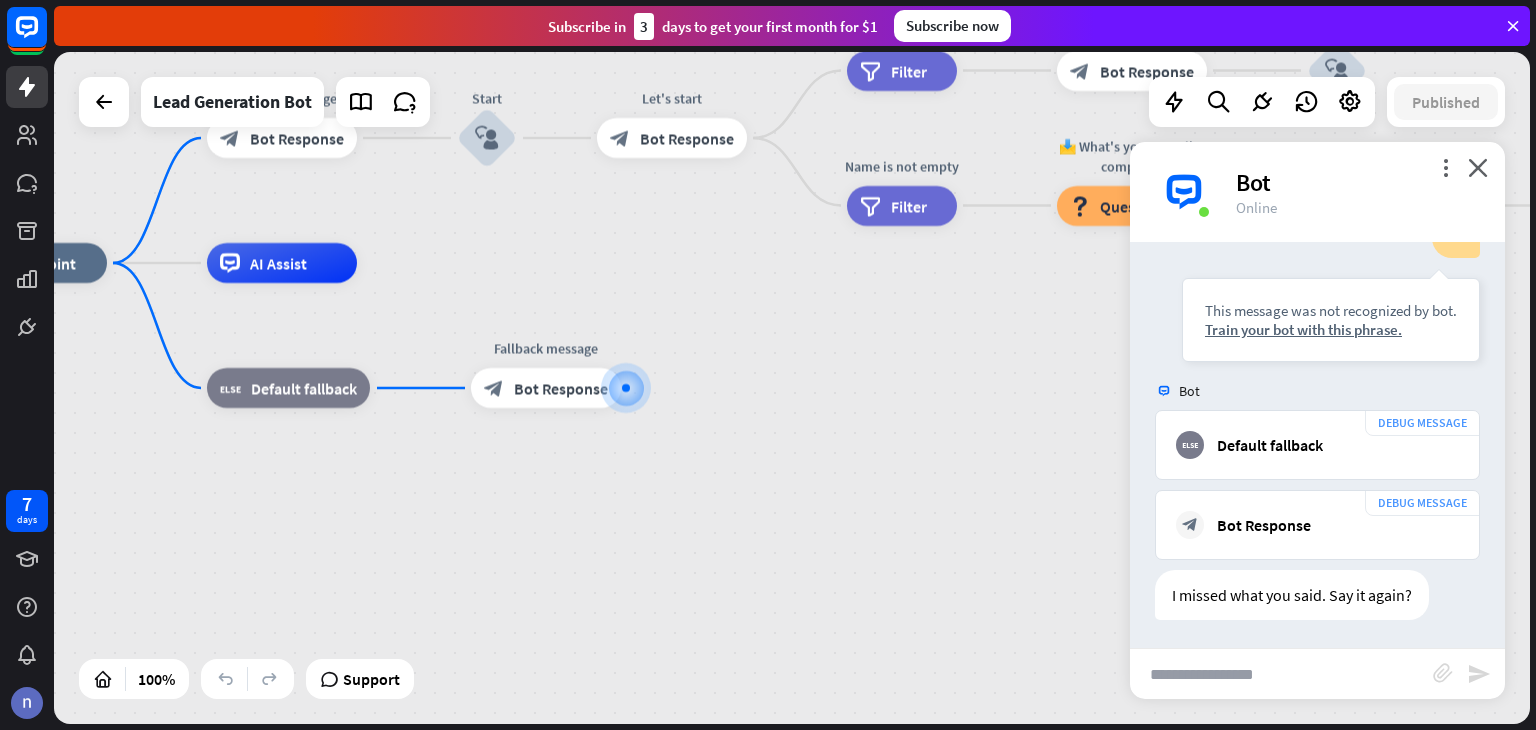 click on "home_2   Start point                 Welcome message   block_bot_response   Bot Response                 Start   block_user_input                 Let's start   block_bot_response   Bot Response                 Name is empty   filter   Filter                 👩‍💼 What's your name?   block_bot_response   Bot Response                 Name   block_user_input                 Name is not empty   filter   Filter                 📩 What's your e-mail & company?   block_question   Question                   block_success   Success                 🌐 How big is your team?   block_bot_response   Bot Response                 Team   block_user_input                 🚀 What's your need?   block_bot_response   Bot Response                 CompanyNeed   block_user_input                 ✅ Thank you!   block_bot_response   Bot Response                   block_close_chat   Close chat                     AI Assist                   block_fallback   Default fallback" at bounding box center (695, 599) 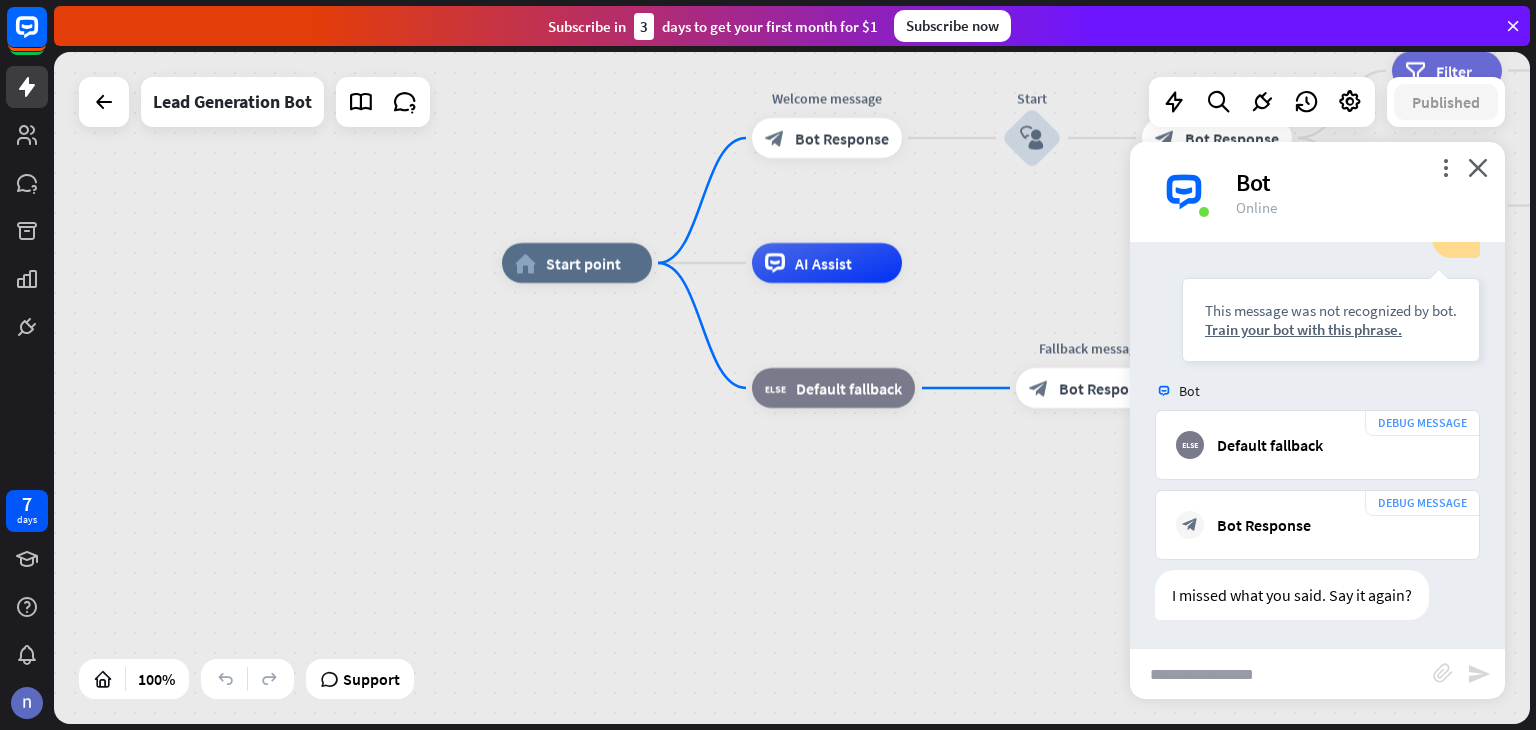 click at bounding box center (104, 102) 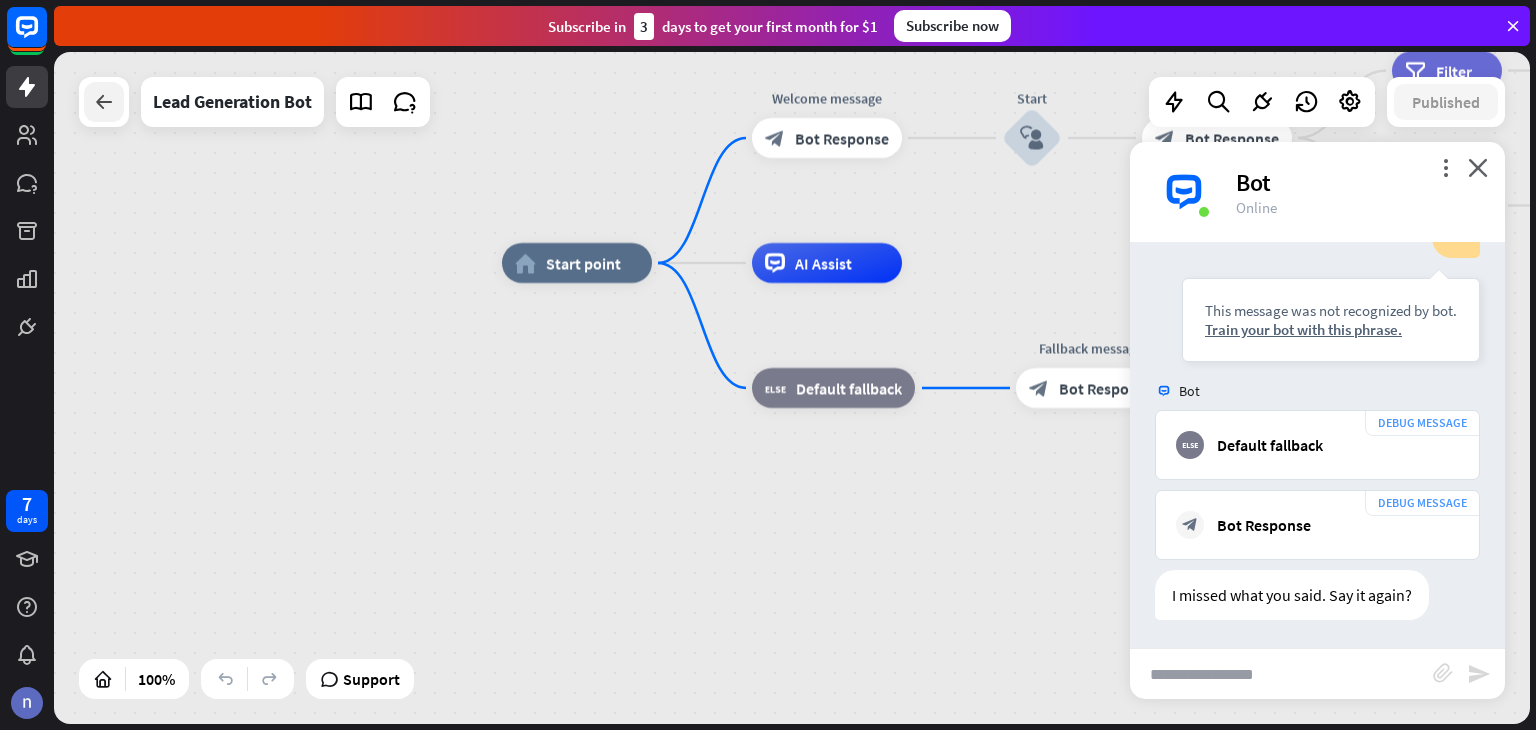 click at bounding box center (104, 102) 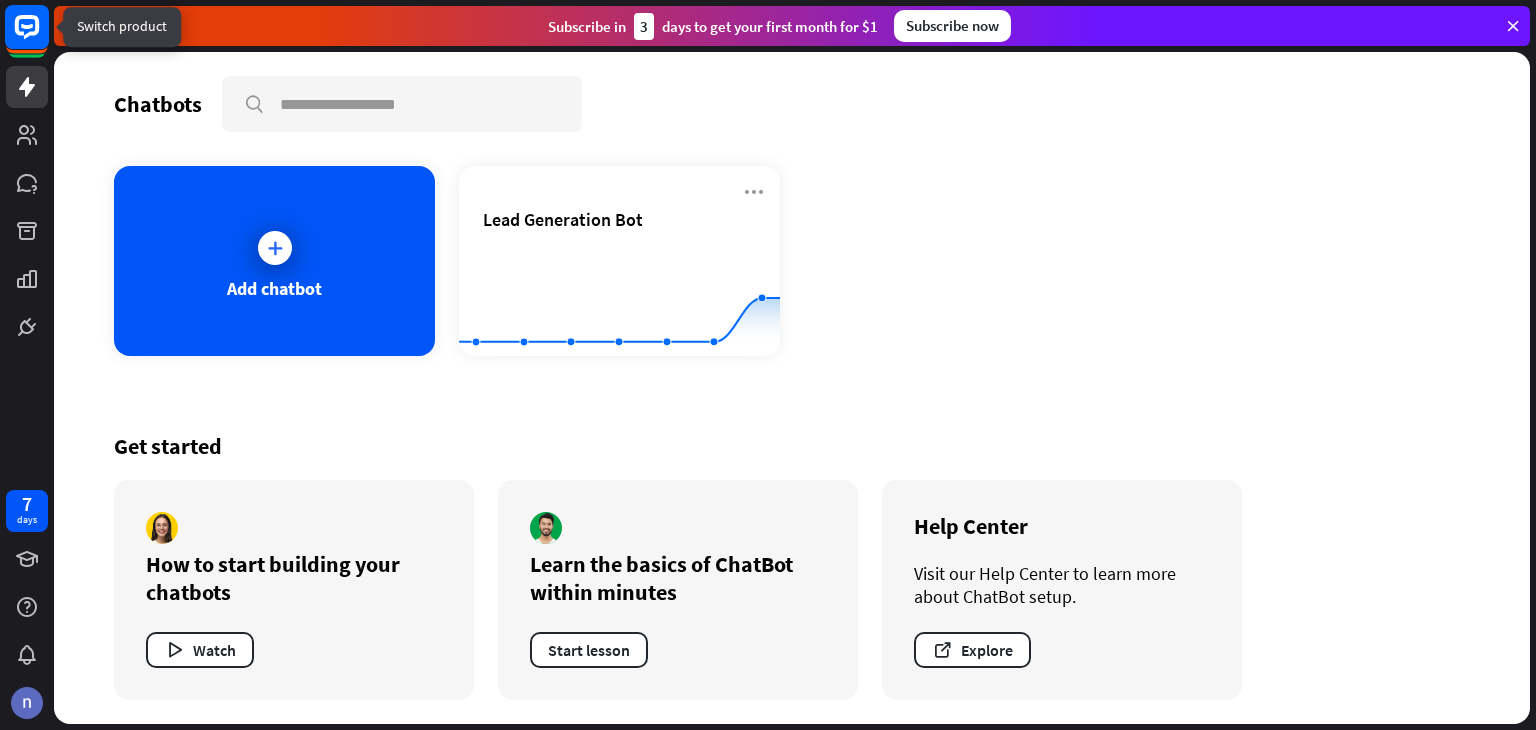 click 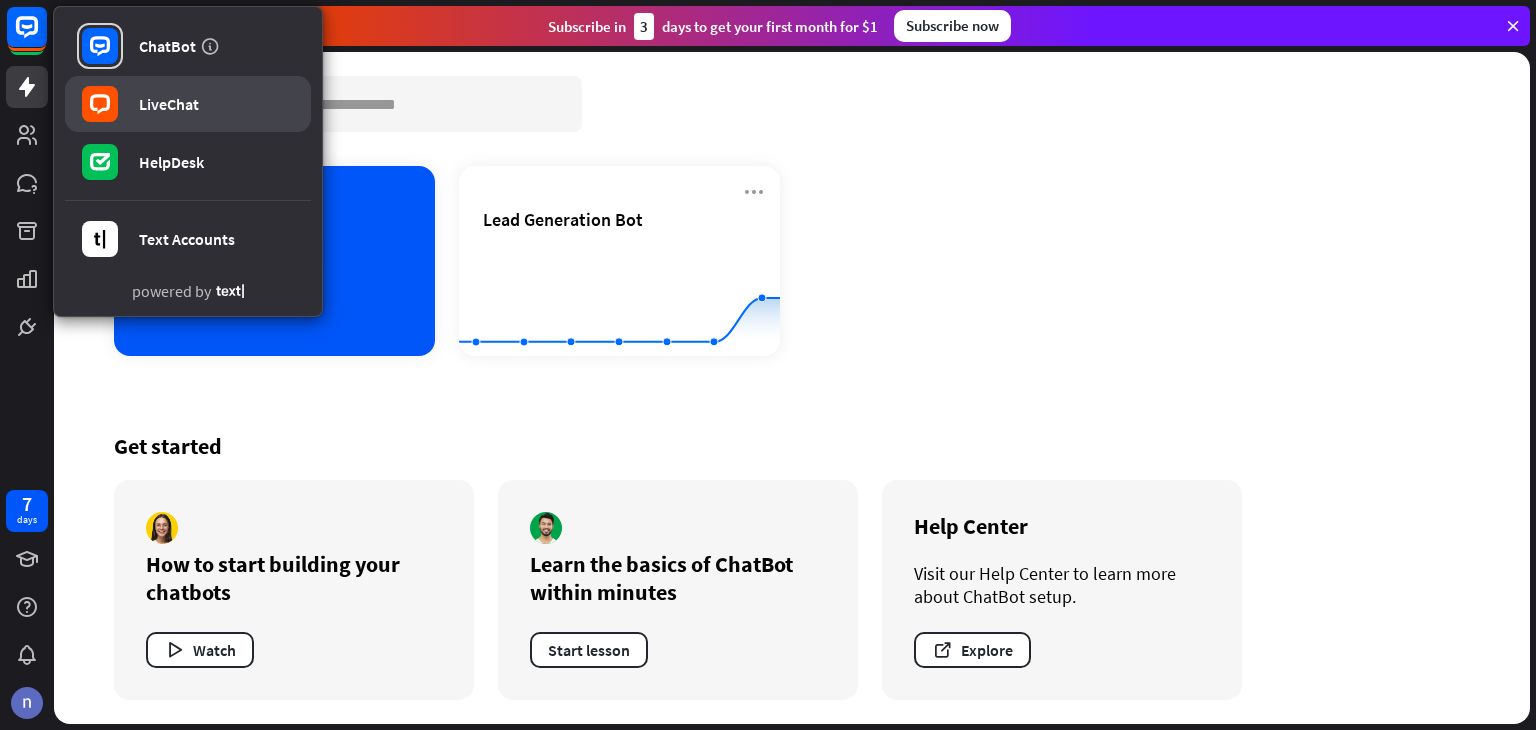 click on "LiveChat" at bounding box center (169, 104) 